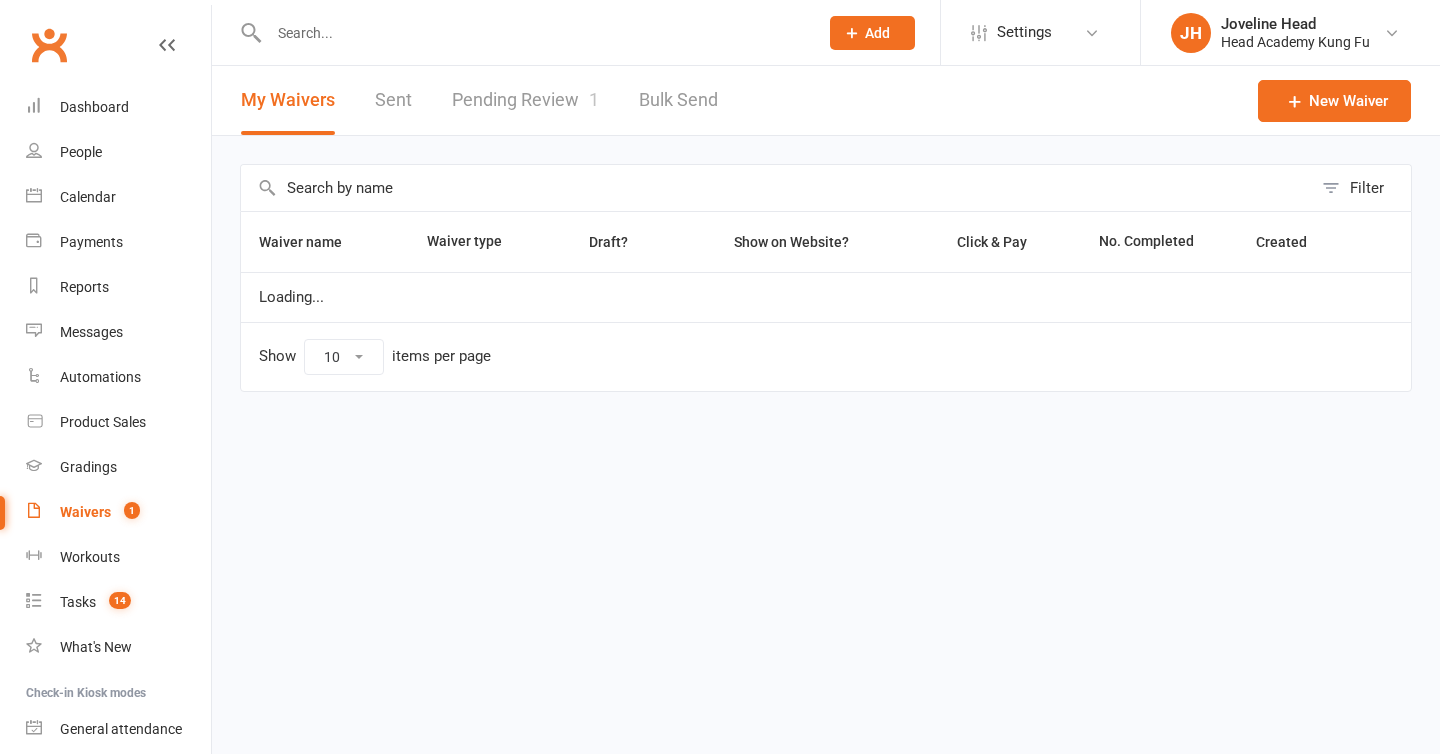 scroll, scrollTop: 0, scrollLeft: 0, axis: both 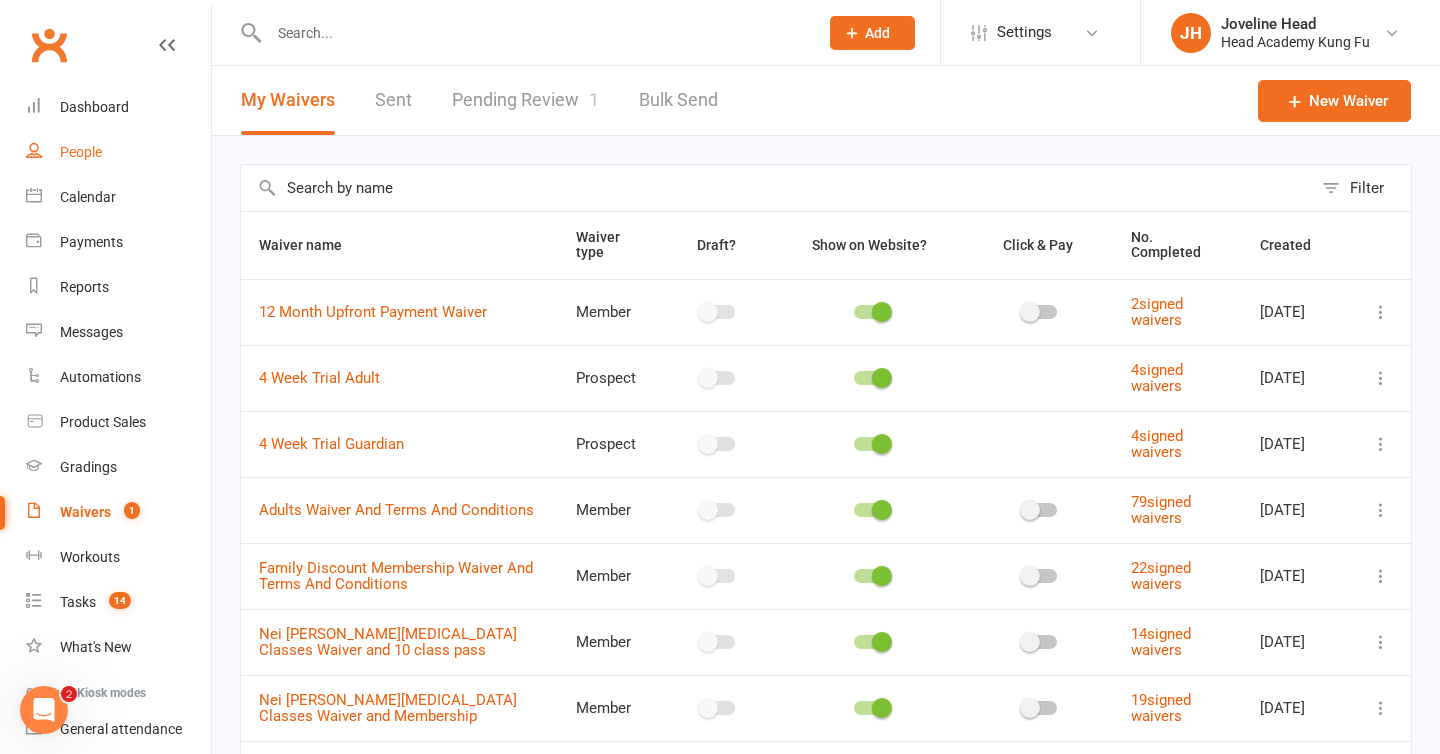 click on "People" at bounding box center (81, 152) 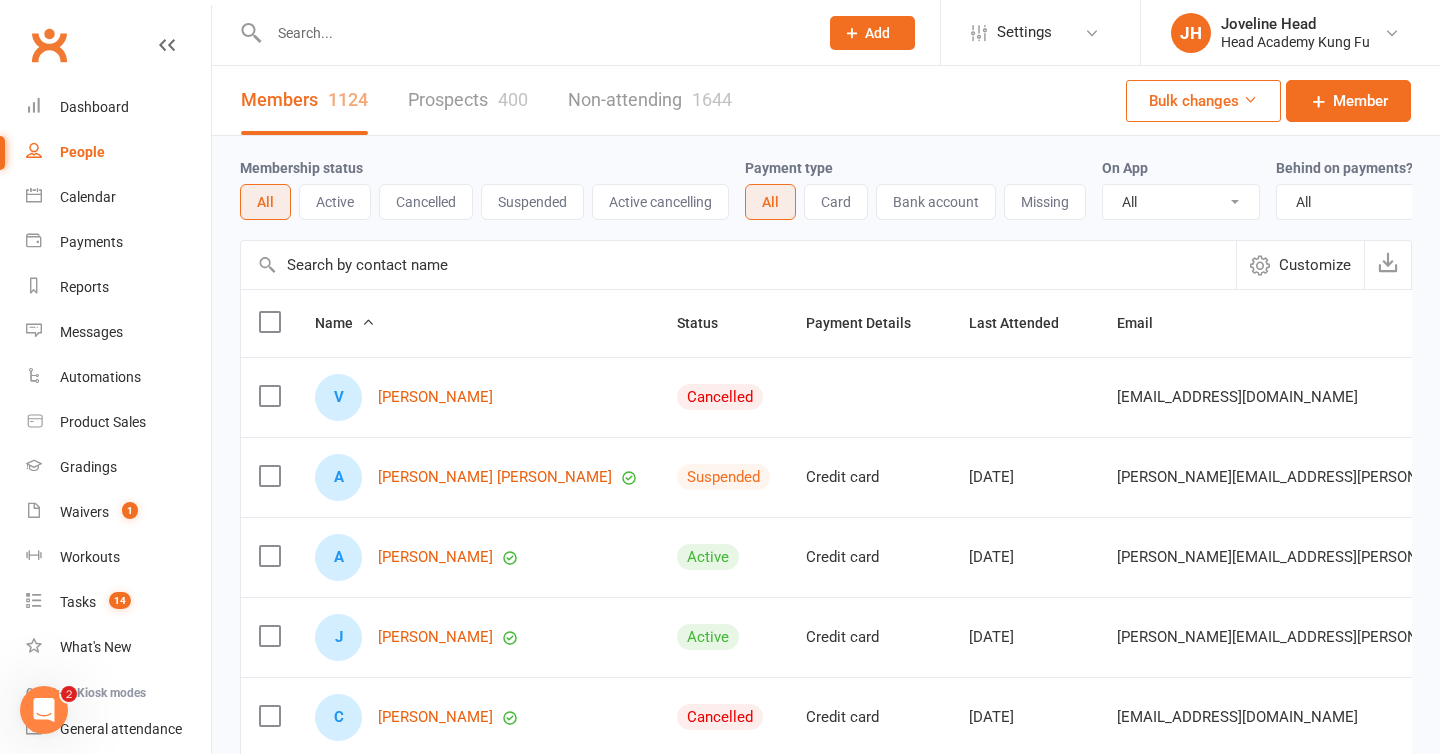 click at bounding box center (533, 33) 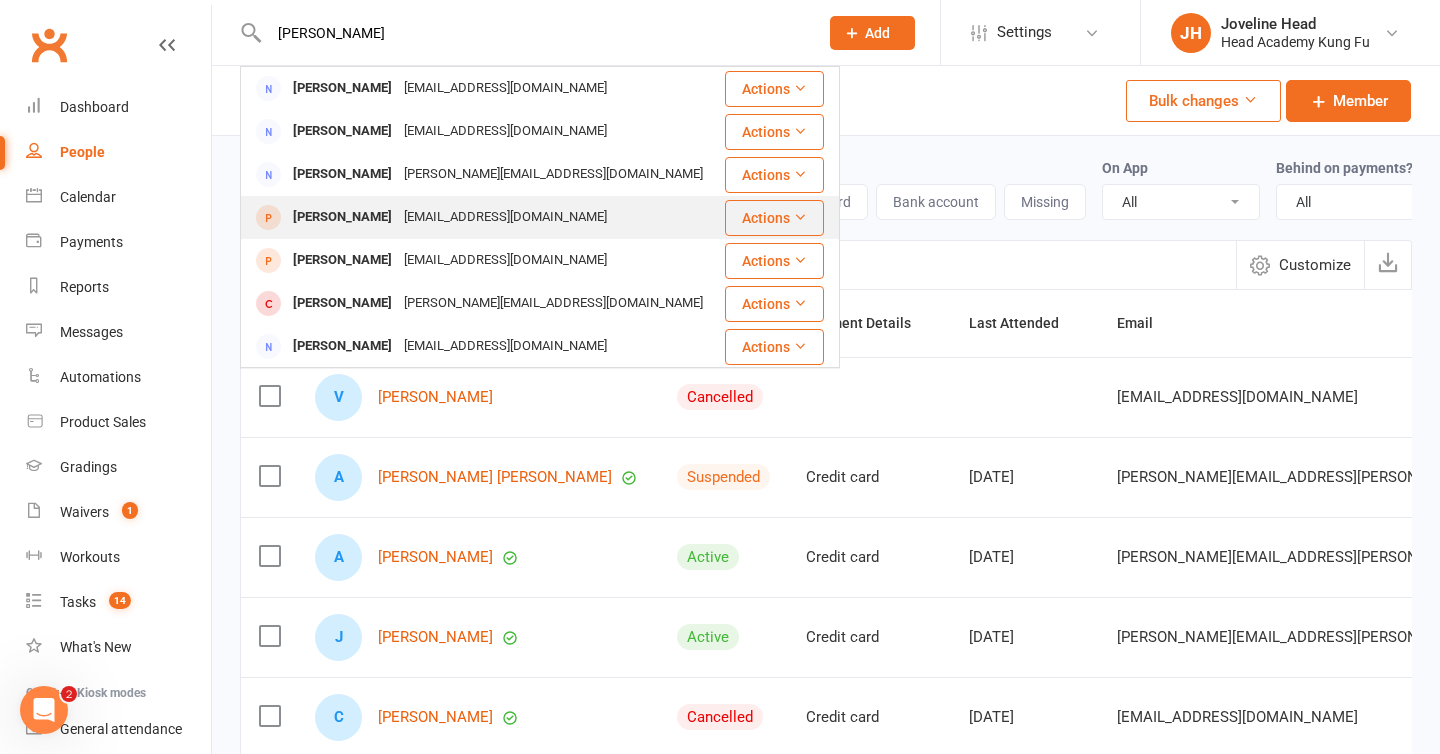 type on "[PERSON_NAME]" 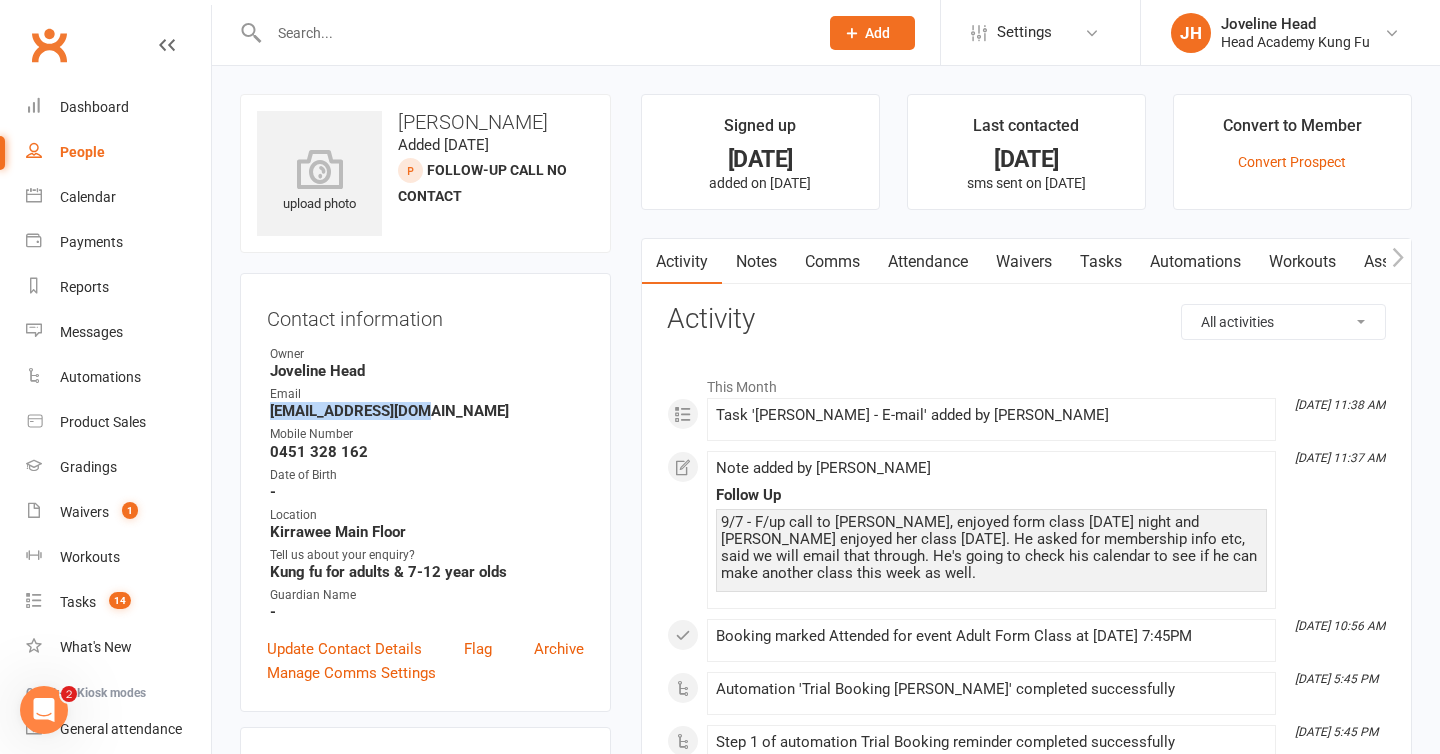drag, startPoint x: 431, startPoint y: 410, endPoint x: 235, endPoint y: 412, distance: 196.01021 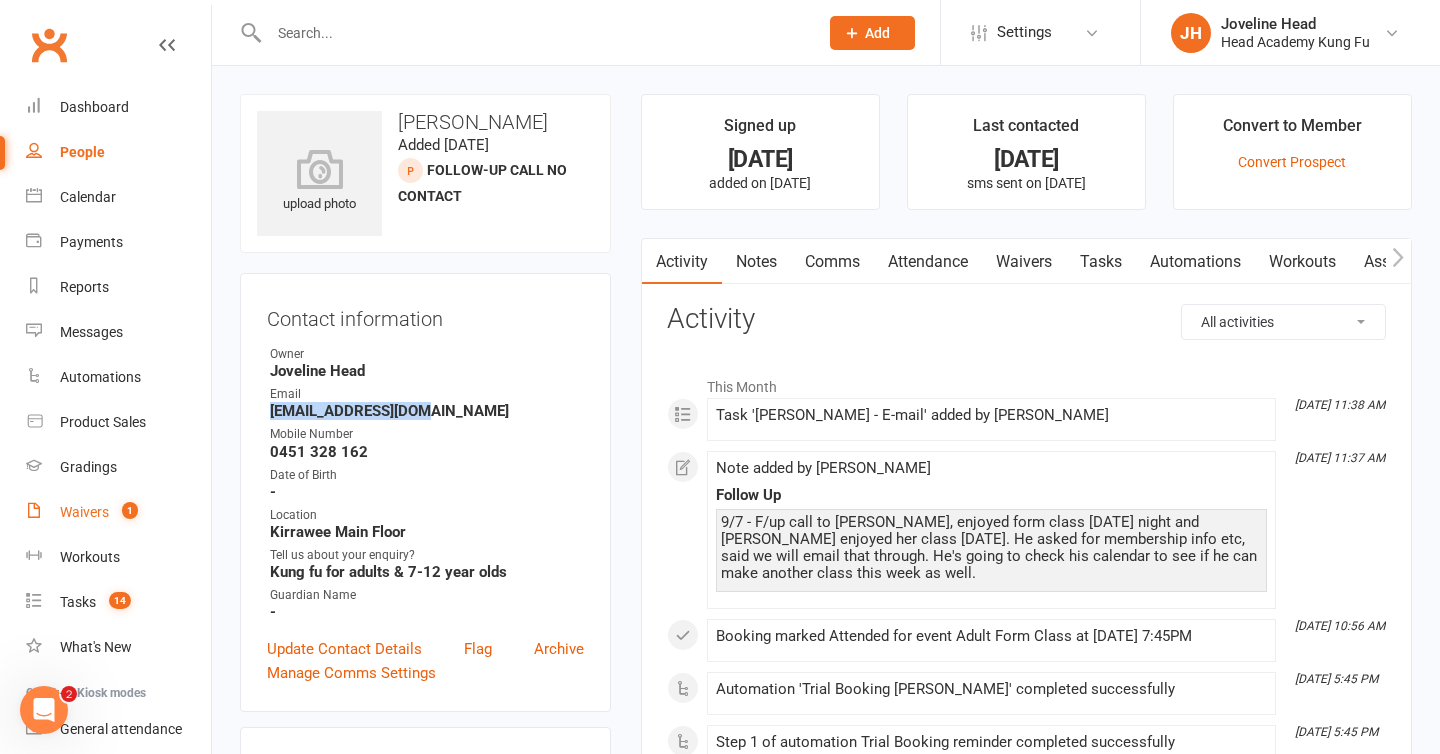 click on "Waivers" at bounding box center [84, 512] 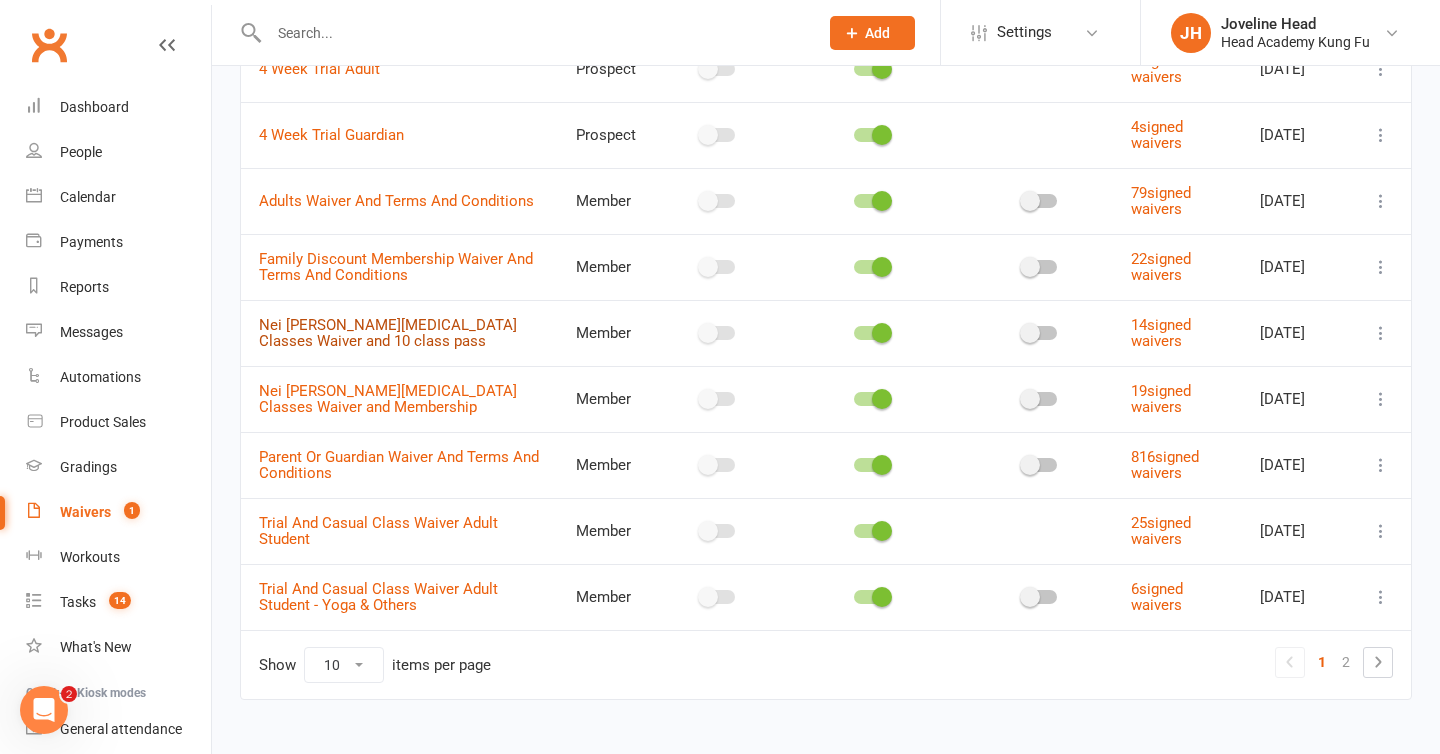 scroll, scrollTop: 340, scrollLeft: 0, axis: vertical 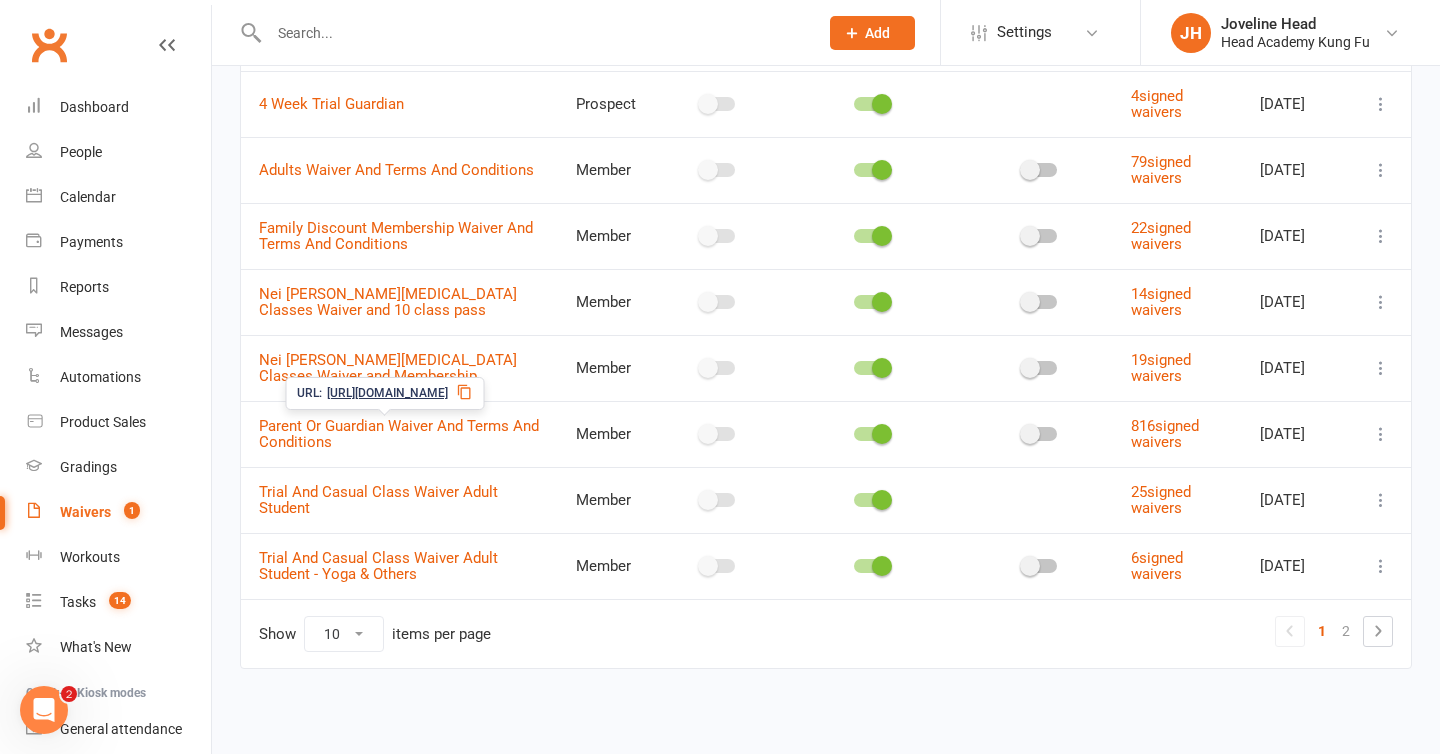 click on "[URL][DOMAIN_NAME]" at bounding box center [387, 393] 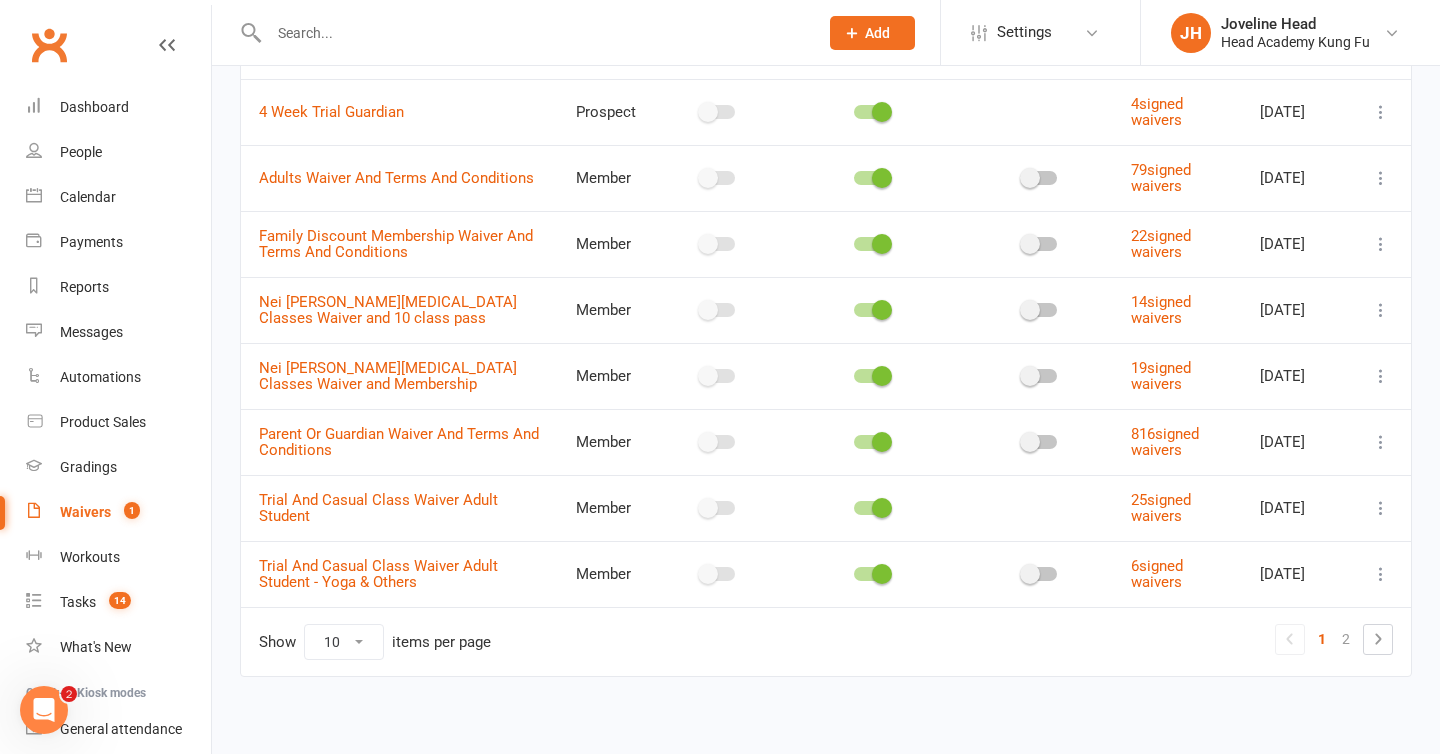 scroll, scrollTop: 340, scrollLeft: 0, axis: vertical 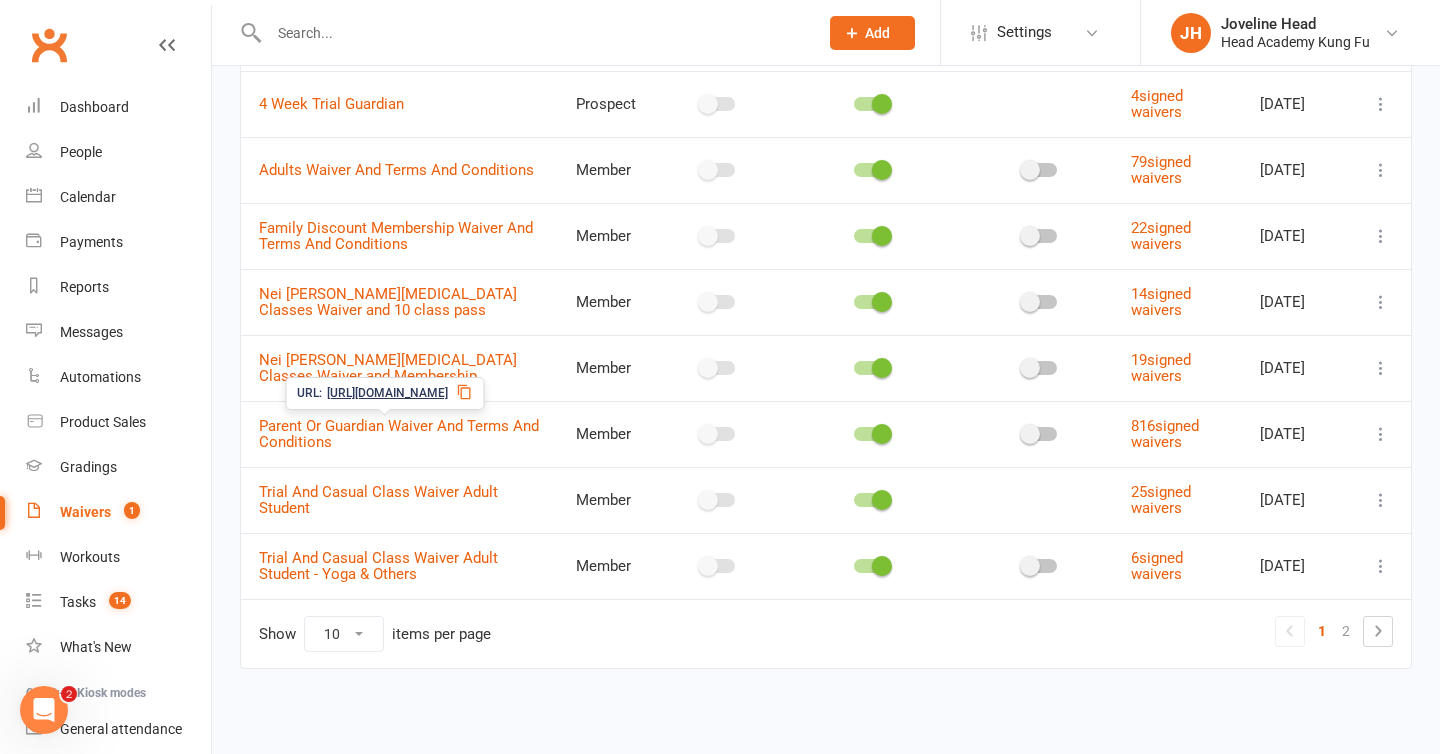 click 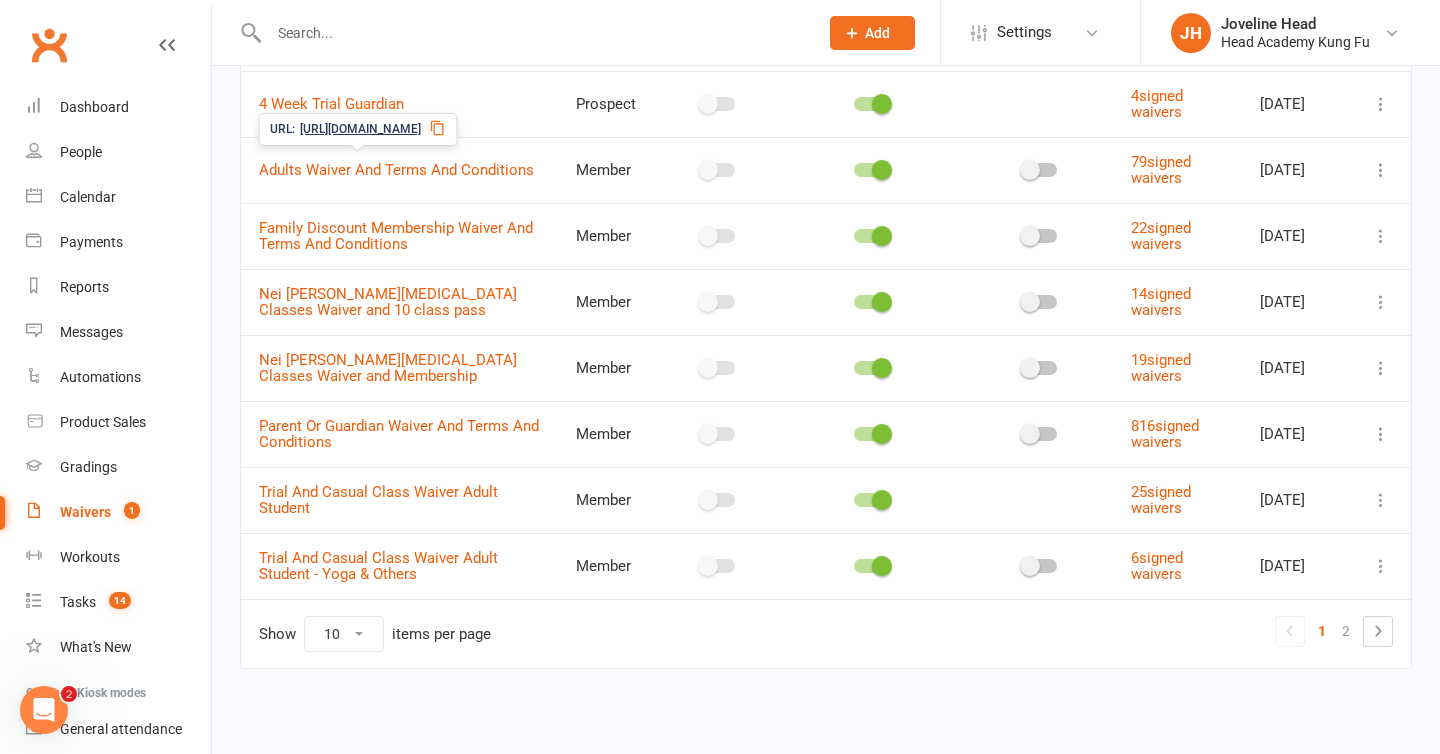 click on "[URL][DOMAIN_NAME]" at bounding box center [360, 129] 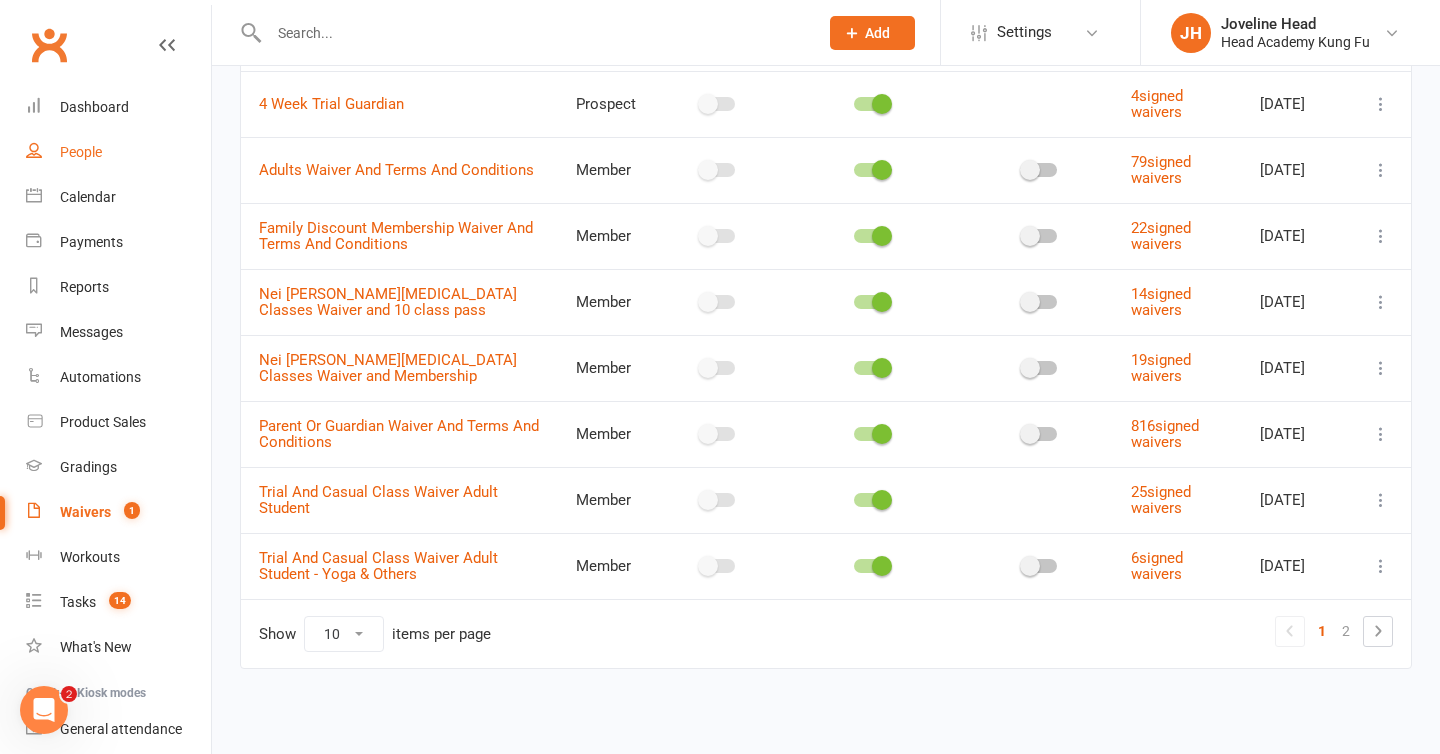 click on "People" at bounding box center (81, 152) 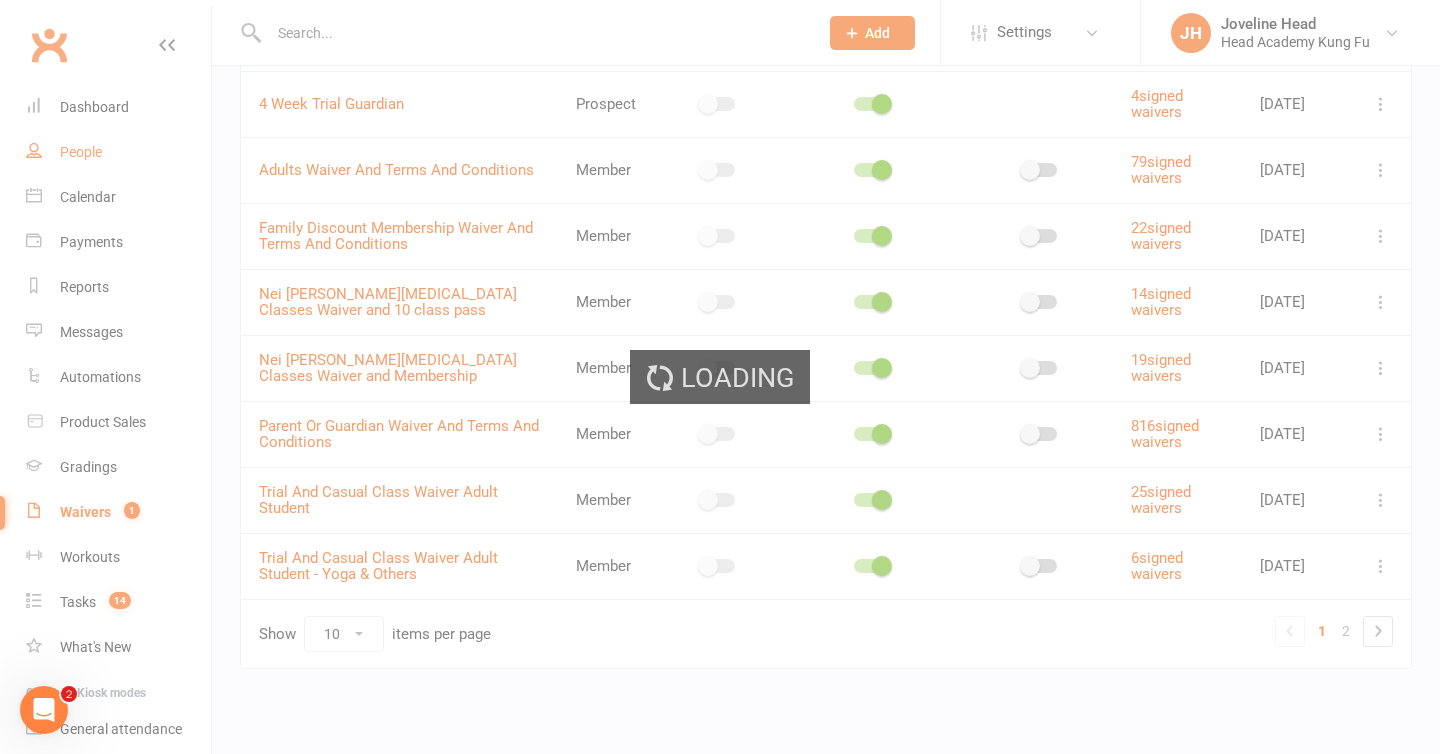 scroll, scrollTop: 0, scrollLeft: 0, axis: both 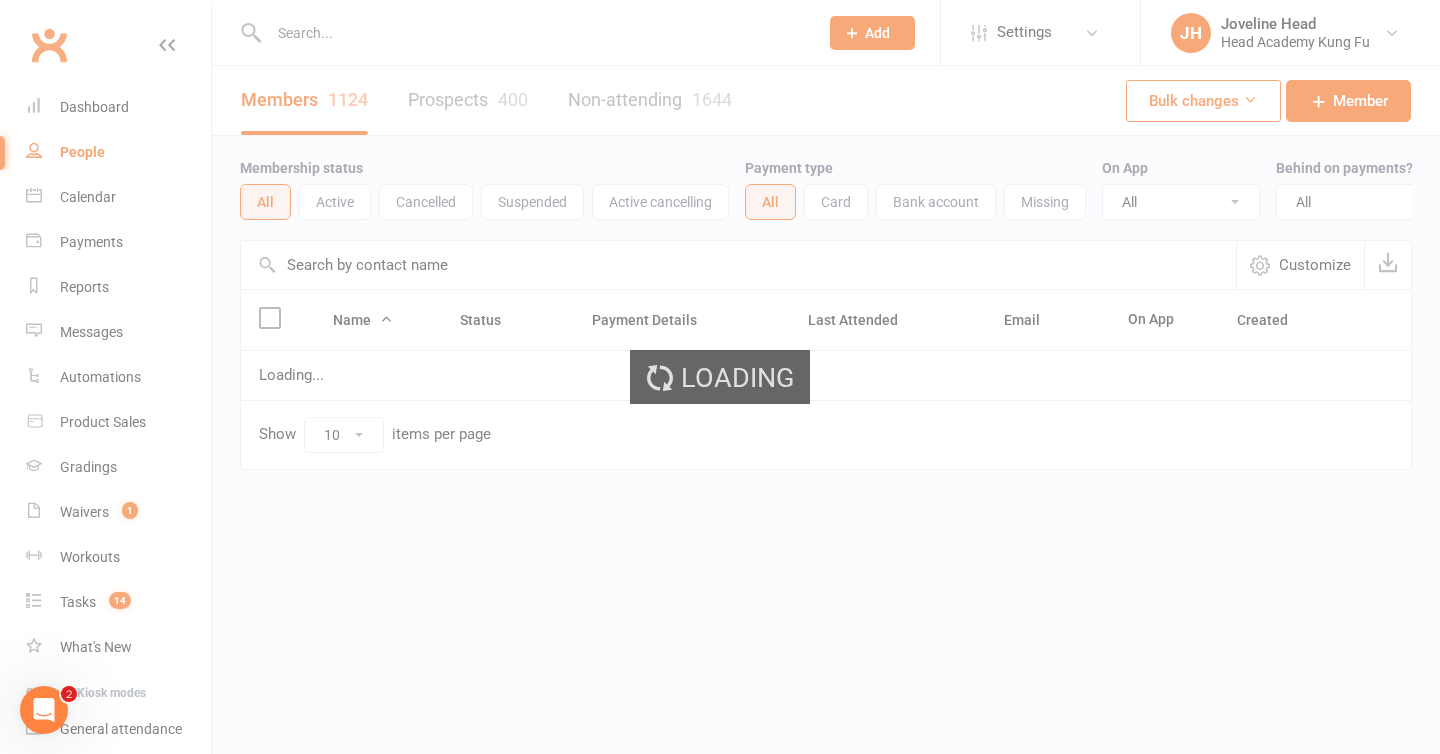 click on "Loading" at bounding box center (720, 377) 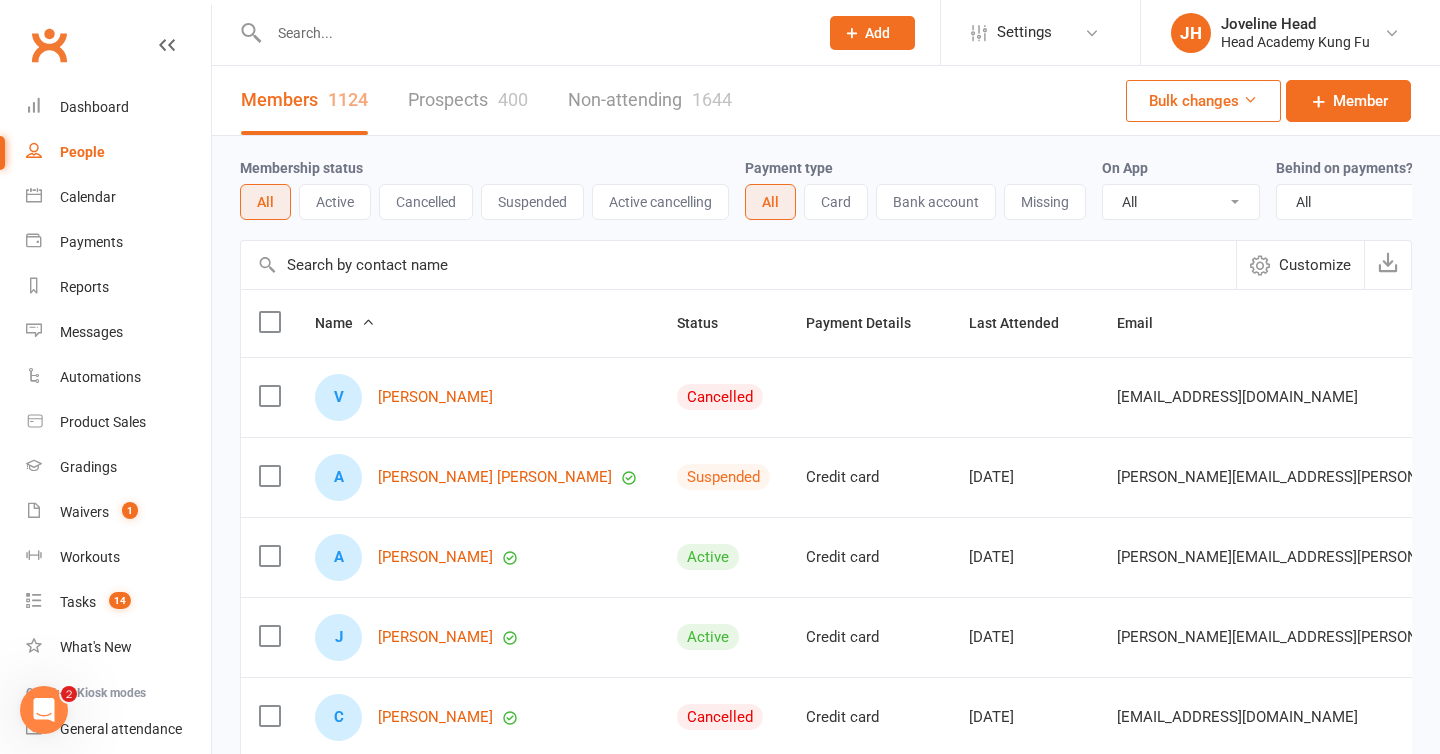 click at bounding box center [533, 33] 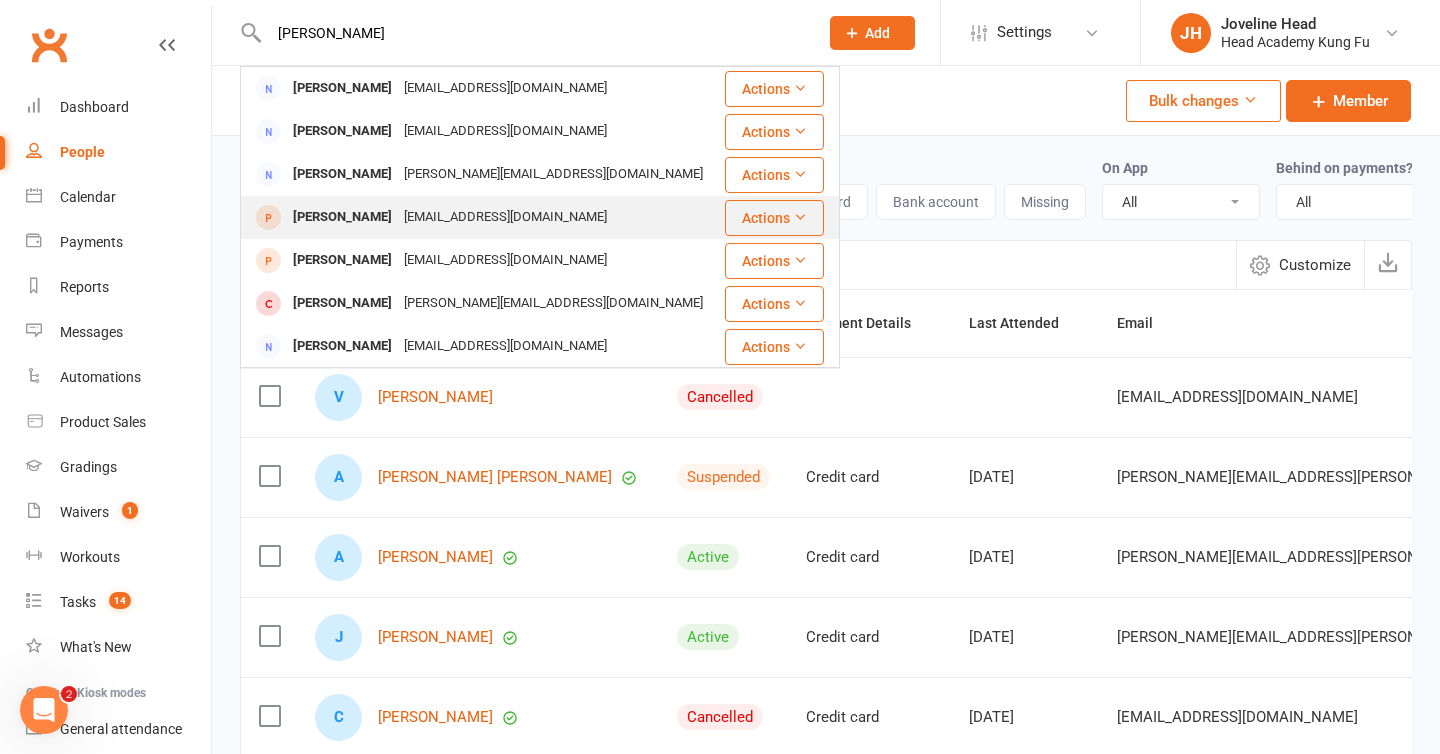 type on "[PERSON_NAME]" 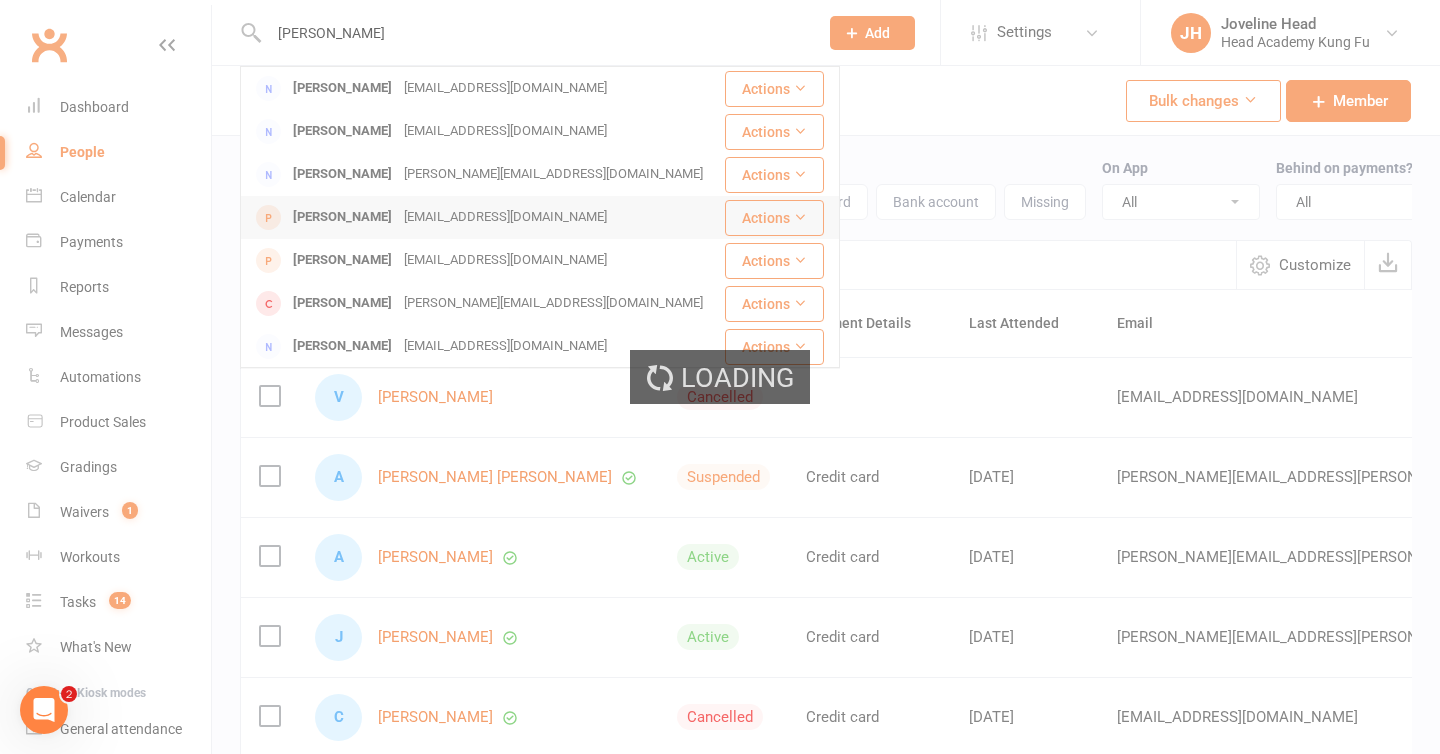 type 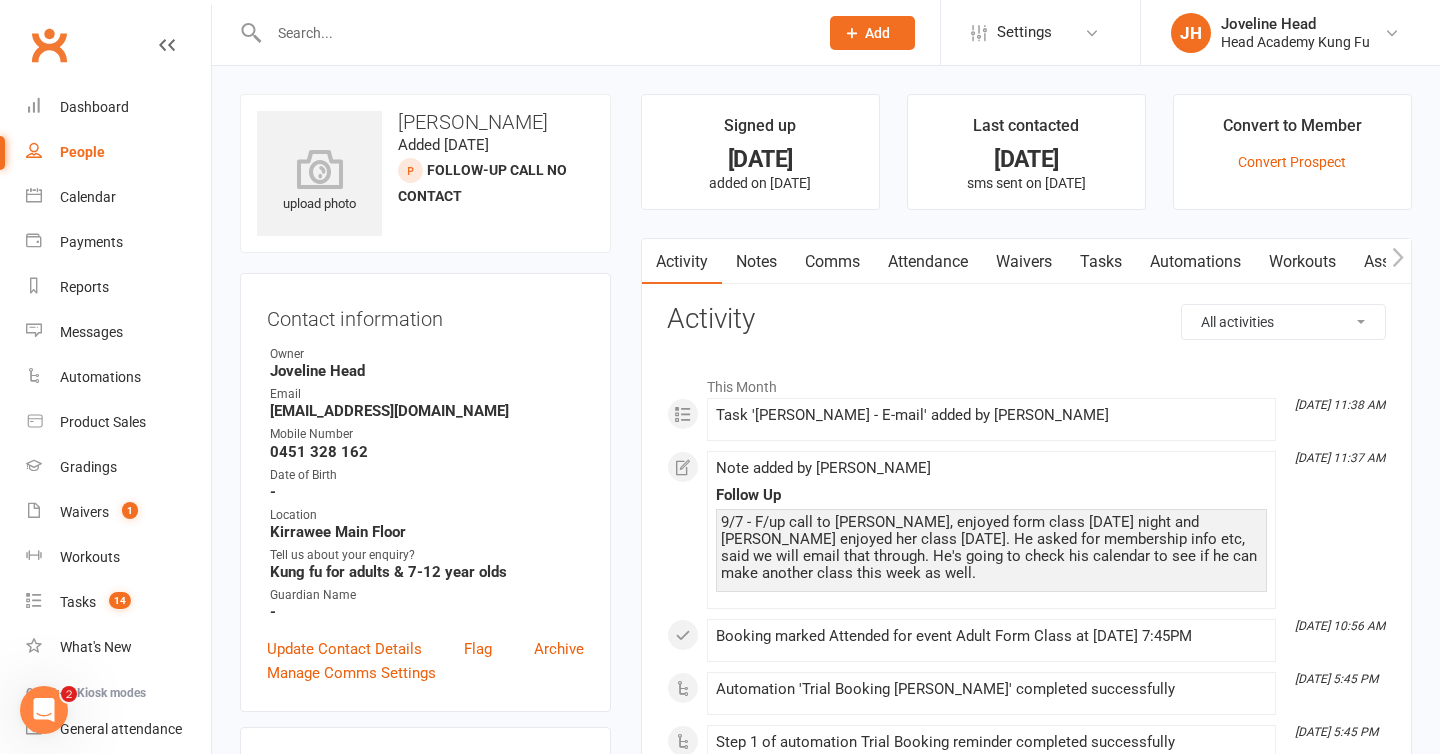 click on "Notes" at bounding box center [756, 262] 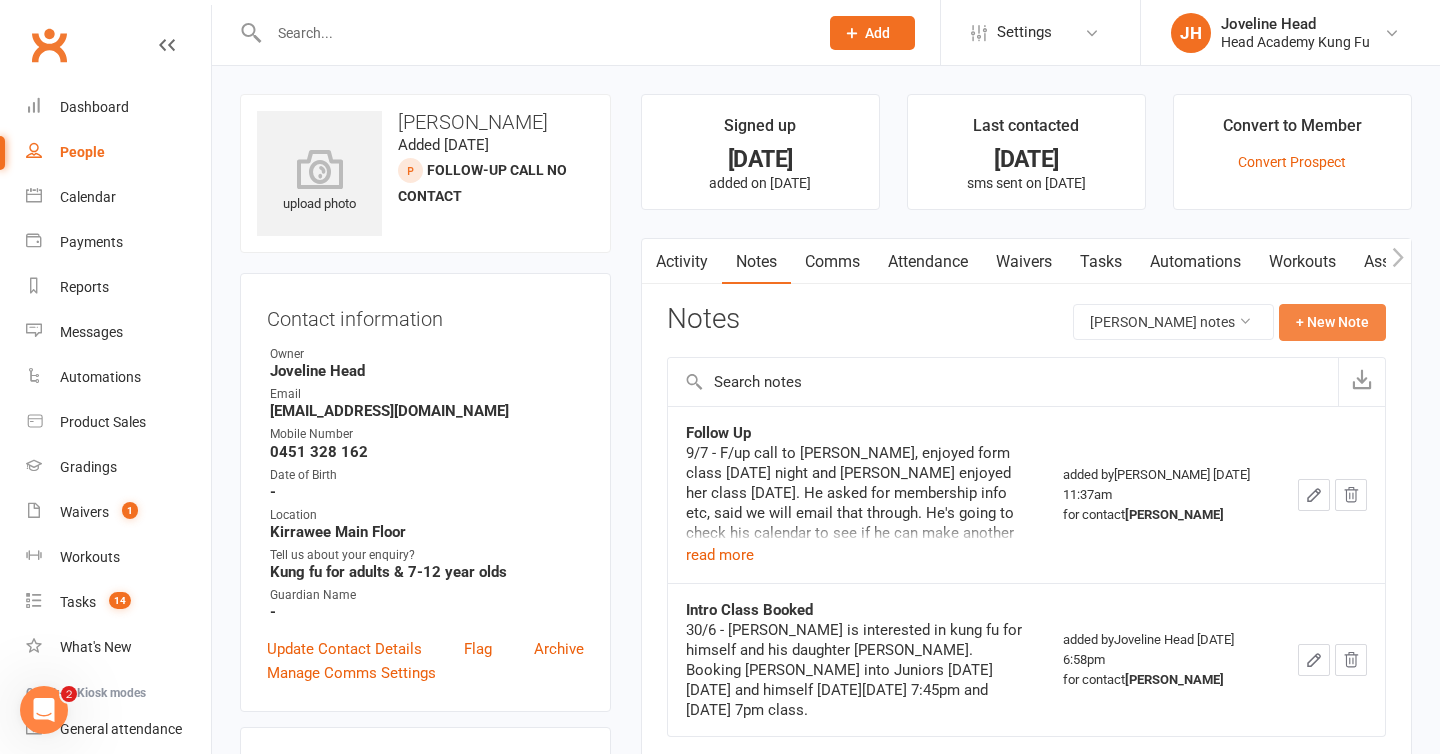 click on "+ New Note" at bounding box center [1332, 322] 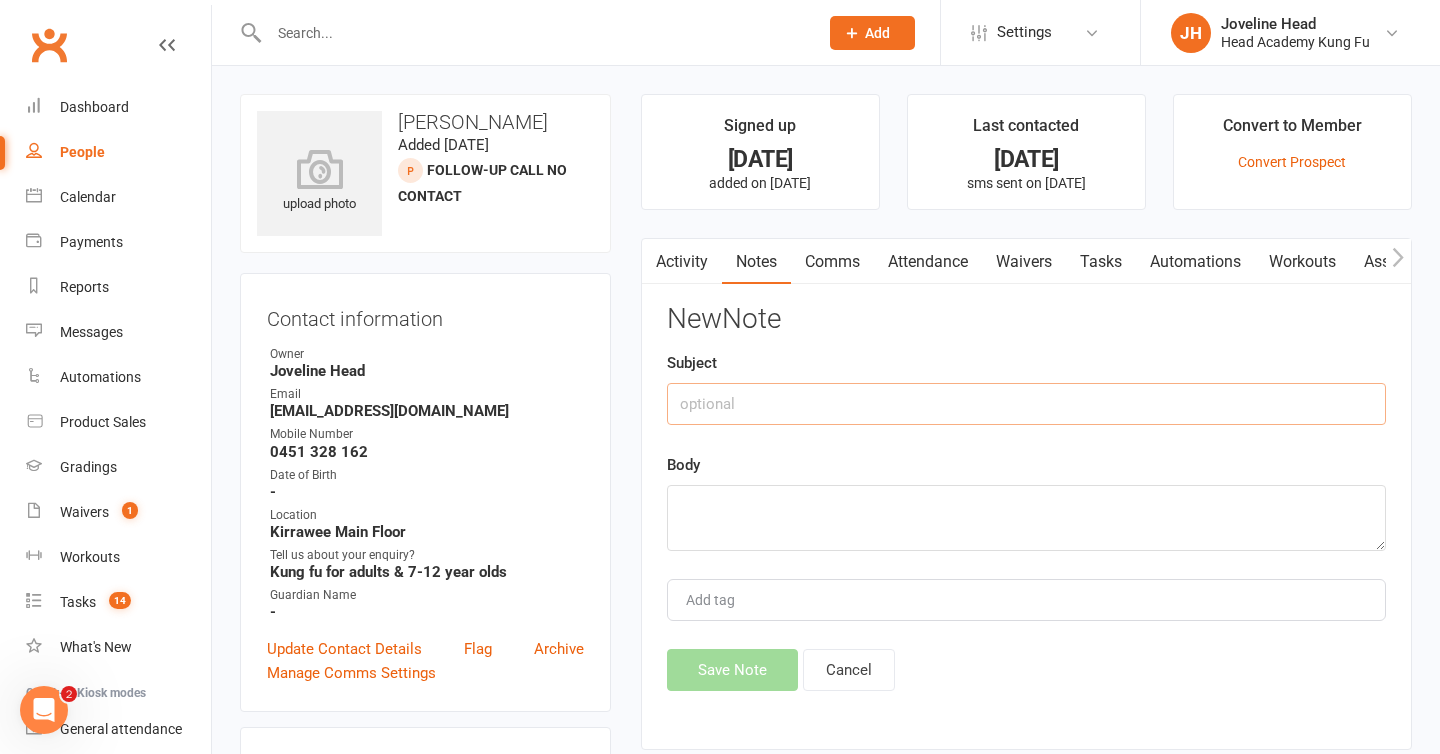 click at bounding box center [1026, 404] 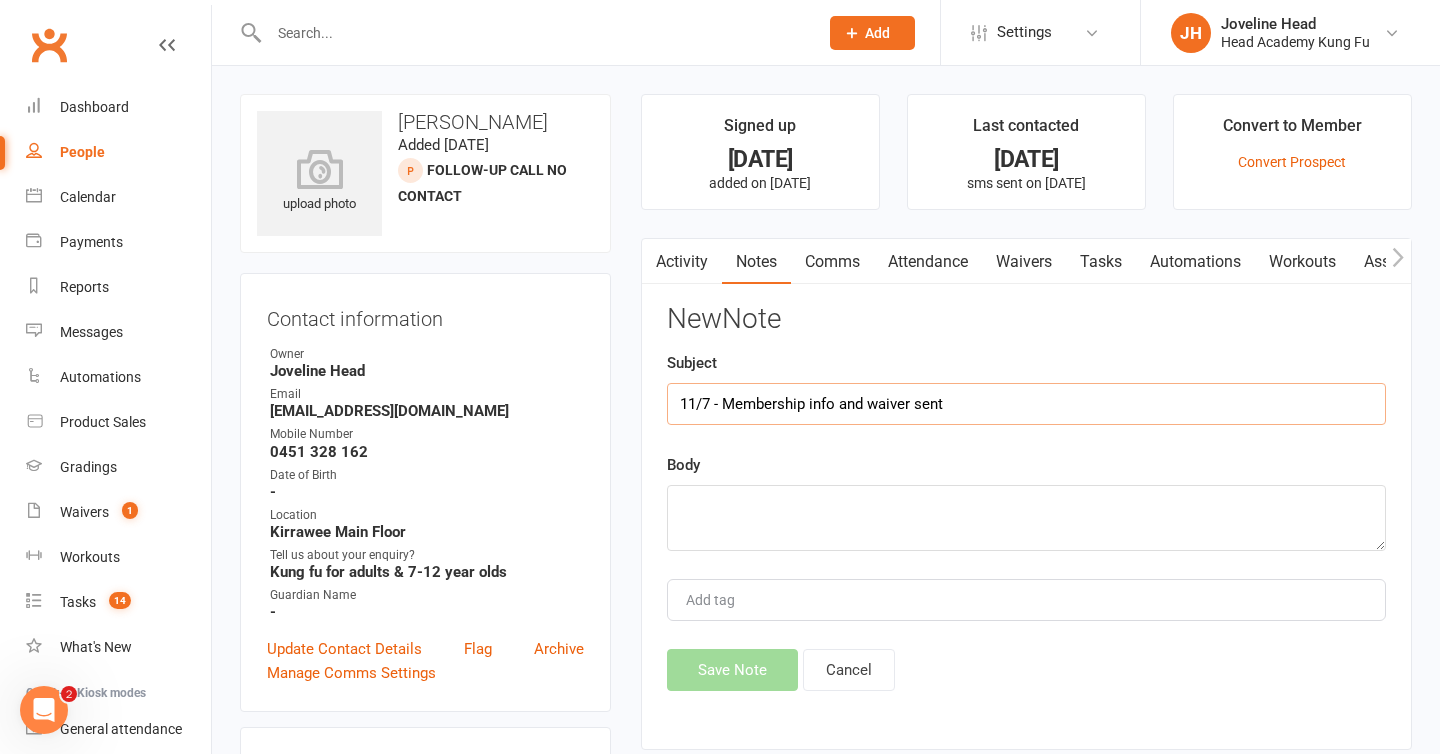 type on "11/7 - Membership info and waiver sent" 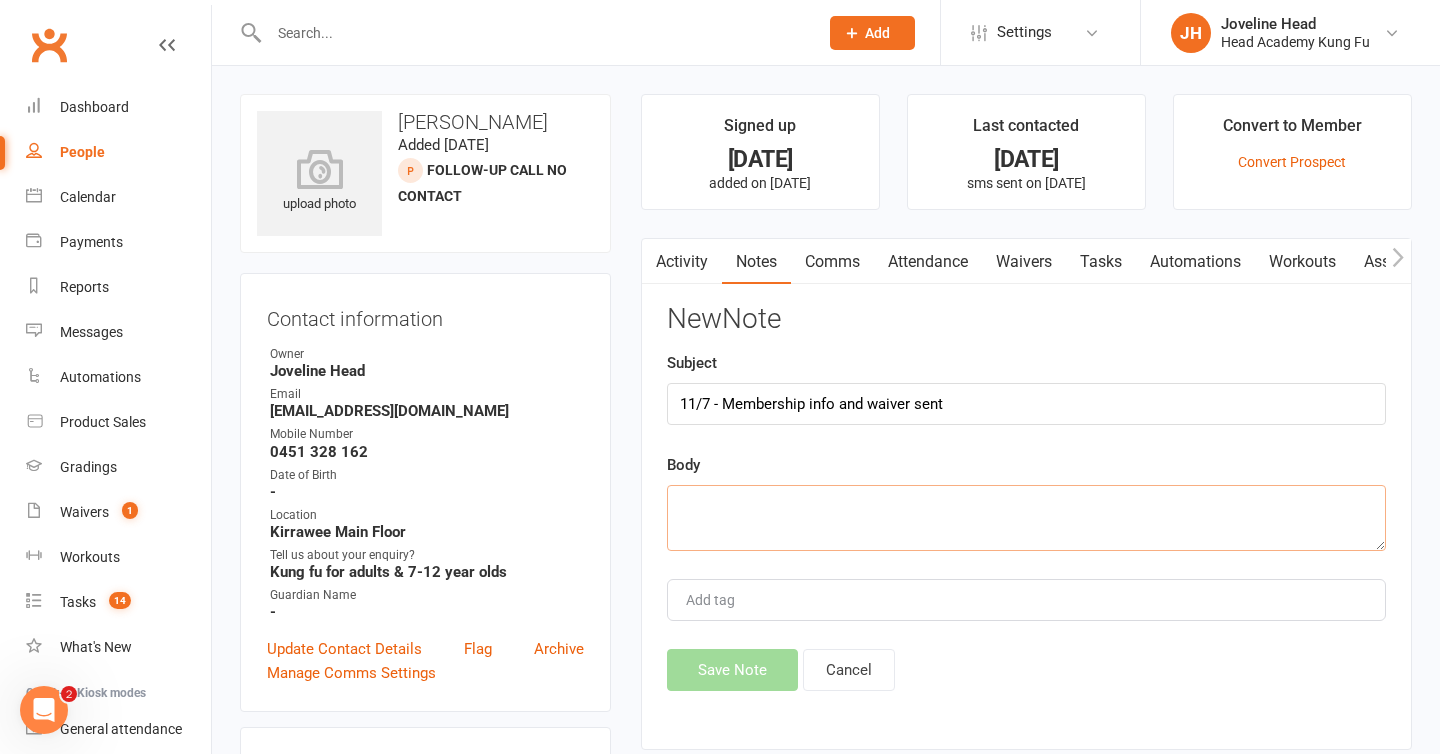 paste on "Dear [PERSON_NAME]
We are so glad to hear that you and [PERSON_NAME] enjoyed your classes!
As discussed with [PERSON_NAME], please find below details on how to get started with us – we have loved having you in our classes and believe you’d both be a fantastic fit for our community.
Below are the membership options that work best for yourself and [PERSON_NAME].
🌟 Juniors Kung Fu Membership – $37.50/week
🌟 🌟 BEST VALUE FOR MONEY🌟 🌟
This membership entitles you to 2 Kung Fu Classes a week.
To secure [PERSON_NAME]'s Kung Fu membership, please fill in this Kung Fu Membership Form.
________________
🌟 Adults Kung Fu Membership – $47.50/week
🌟 🌟 BEST VALUE FOR MONEY🌟 🌟
This membership entitles you to Unlimited Kung Fu Classes a week.
To secure your Kung Fu membership, please fill in this Kung Fu Membership Form.
If you have any questions just reply to this email — I’m happy to help.
Hope to see you soon!
[GEOGRAPHIC_DATA],
[GEOGRAPHIC_DATA]
--" 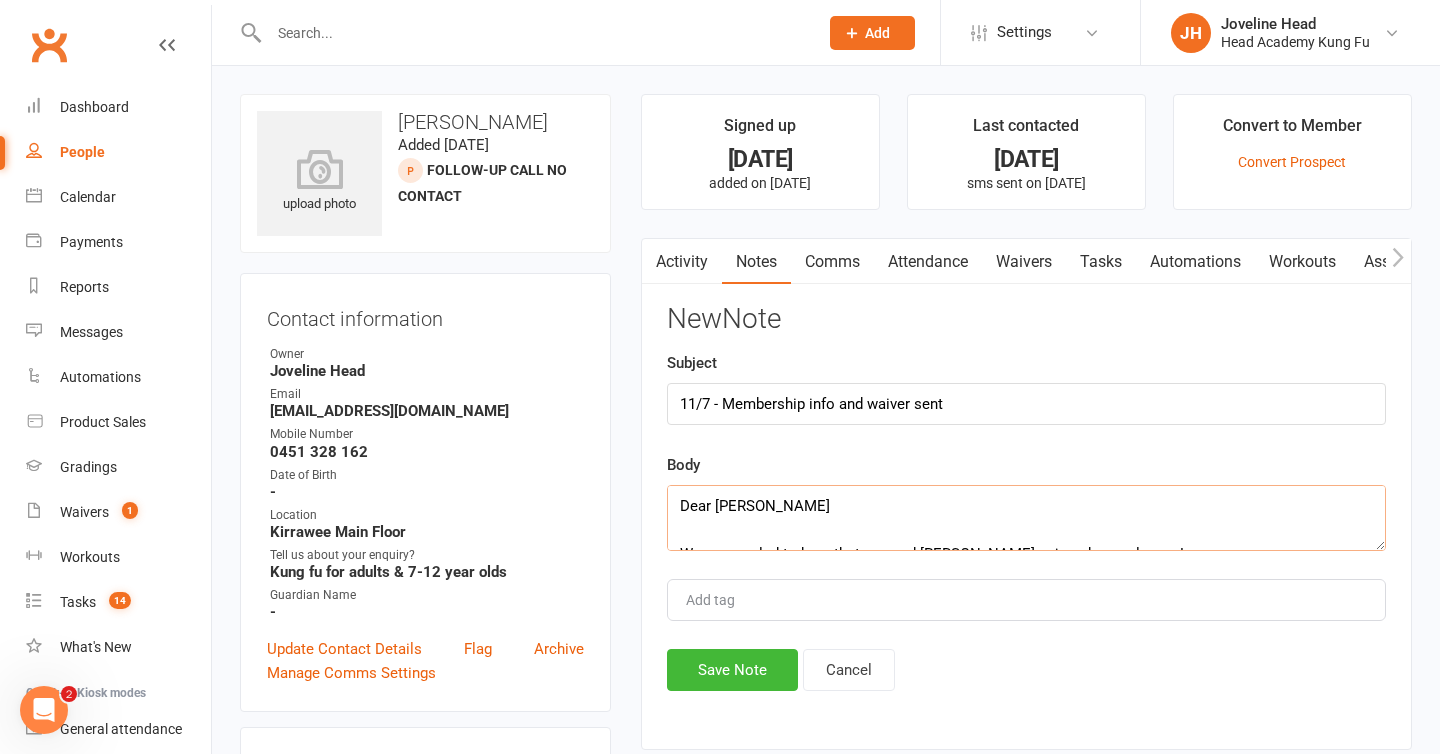 scroll, scrollTop: 852, scrollLeft: 0, axis: vertical 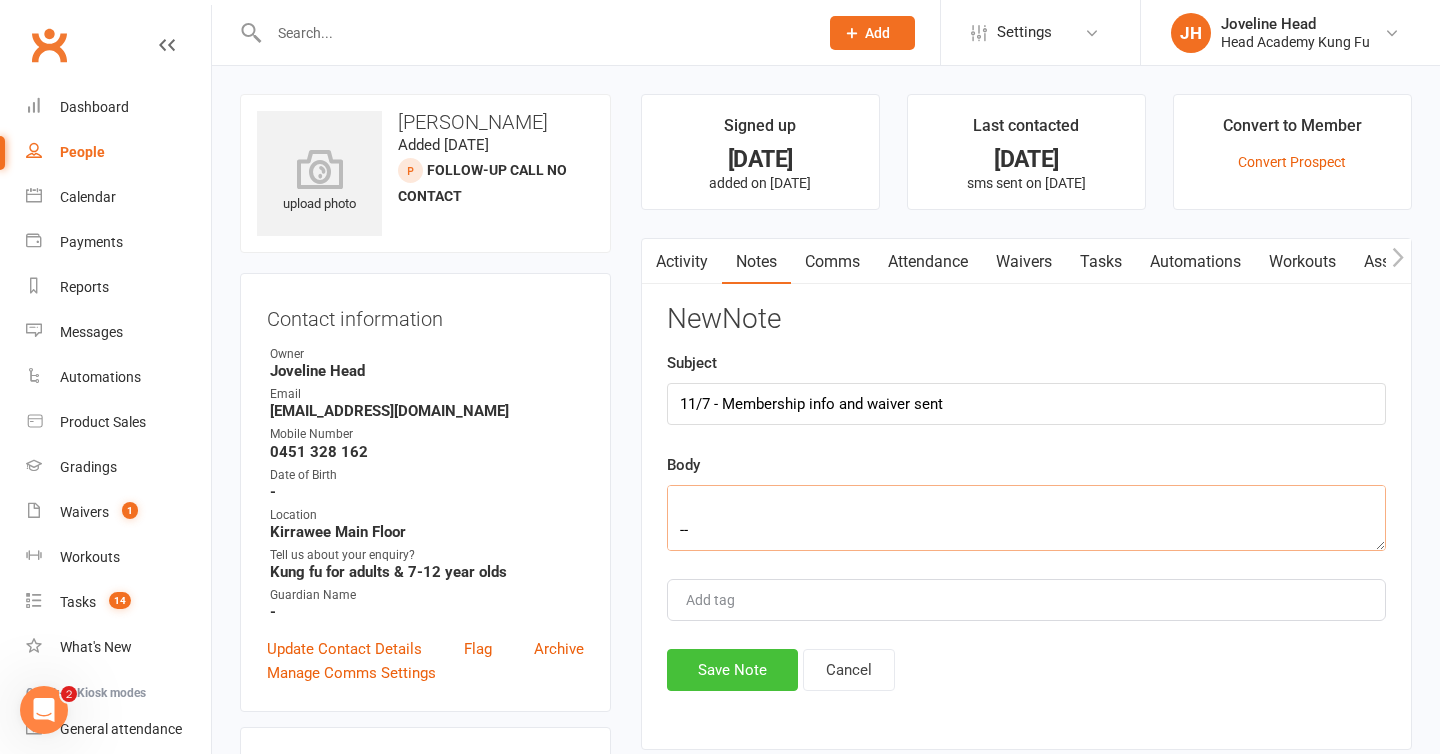 type on "Dear [PERSON_NAME]
We are so glad to hear that you and [PERSON_NAME] enjoyed your classes!
As discussed with [PERSON_NAME], please find below details on how to get started with us – we have loved having you in our classes and believe you’d both be a fantastic fit for our community.
Below are the membership options that work best for yourself and [PERSON_NAME].
🌟 Juniors Kung Fu Membership – $37.50/week
🌟 🌟 BEST VALUE FOR MONEY🌟 🌟
This membership entitles you to 2 Kung Fu Classes a week.
To secure [PERSON_NAME]'s Kung Fu membership, please fill in this Kung Fu Membership Form.
________________
🌟 Adults Kung Fu Membership – $47.50/week
🌟 🌟 BEST VALUE FOR MONEY🌟 🌟
This membership entitles you to Unlimited Kung Fu Classes a week.
To secure your Kung Fu membership, please fill in this Kung Fu Membership Form.
If you have any questions just reply to this email — I’m happy to help.
Hope to see you soon!
[GEOGRAPHIC_DATA],
[GEOGRAPHIC_DATA]
--" 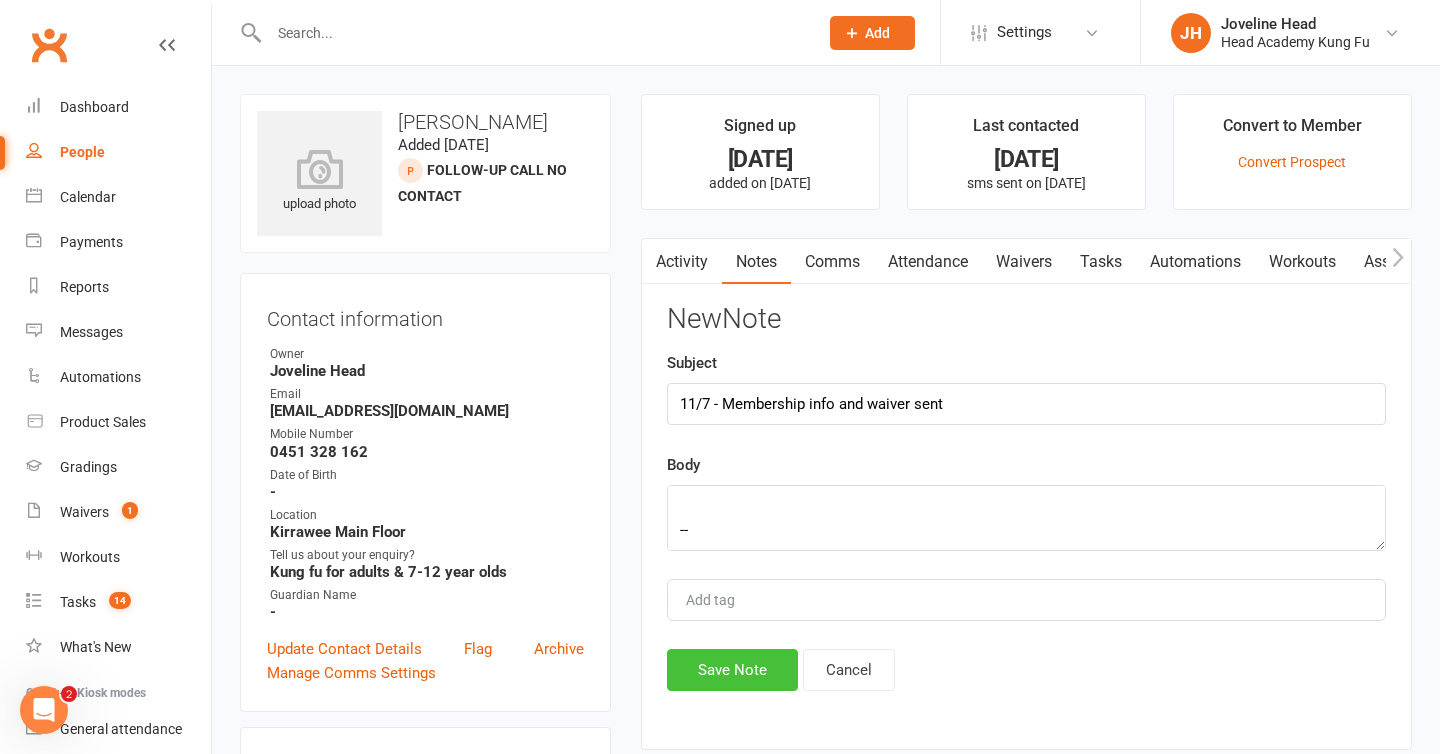click on "Save Note" at bounding box center [732, 670] 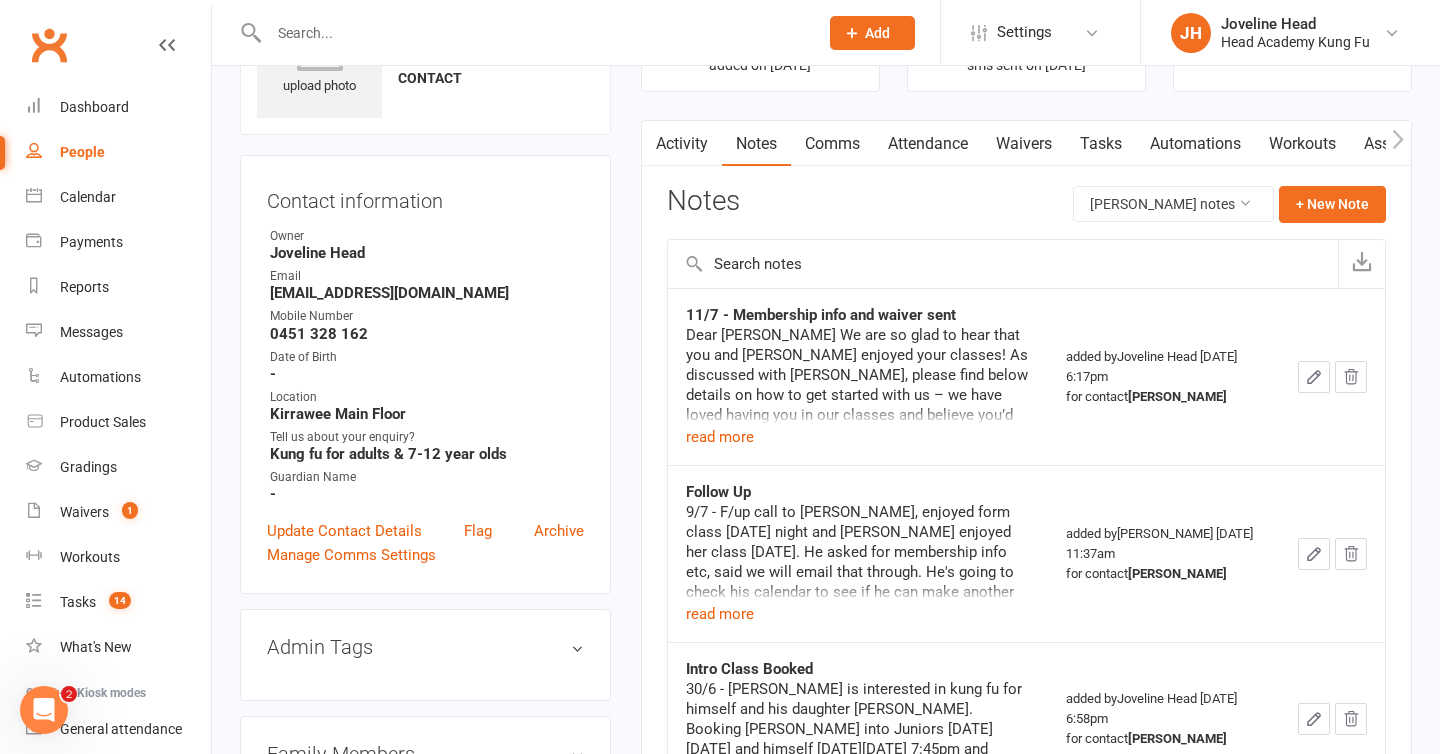 scroll, scrollTop: 122, scrollLeft: 0, axis: vertical 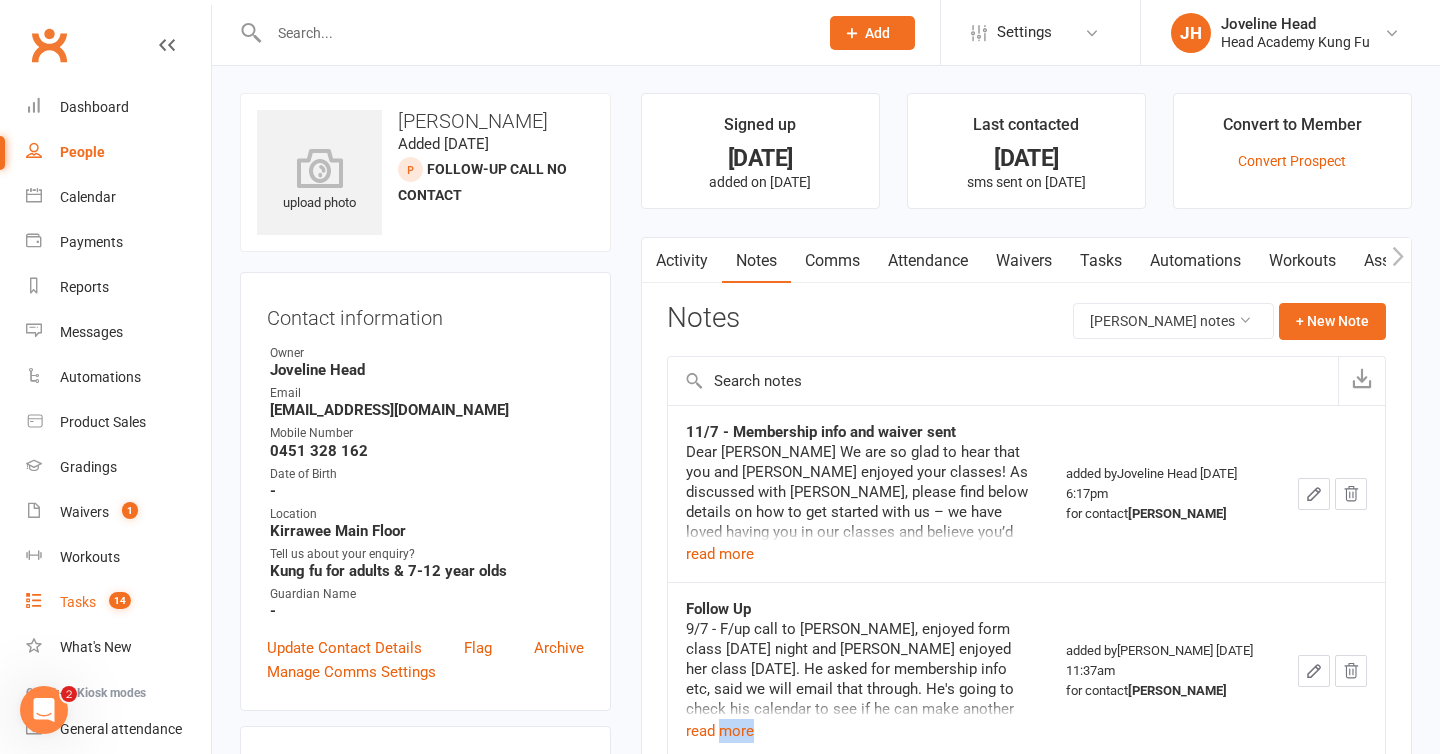 click on "Tasks   14" at bounding box center [118, 602] 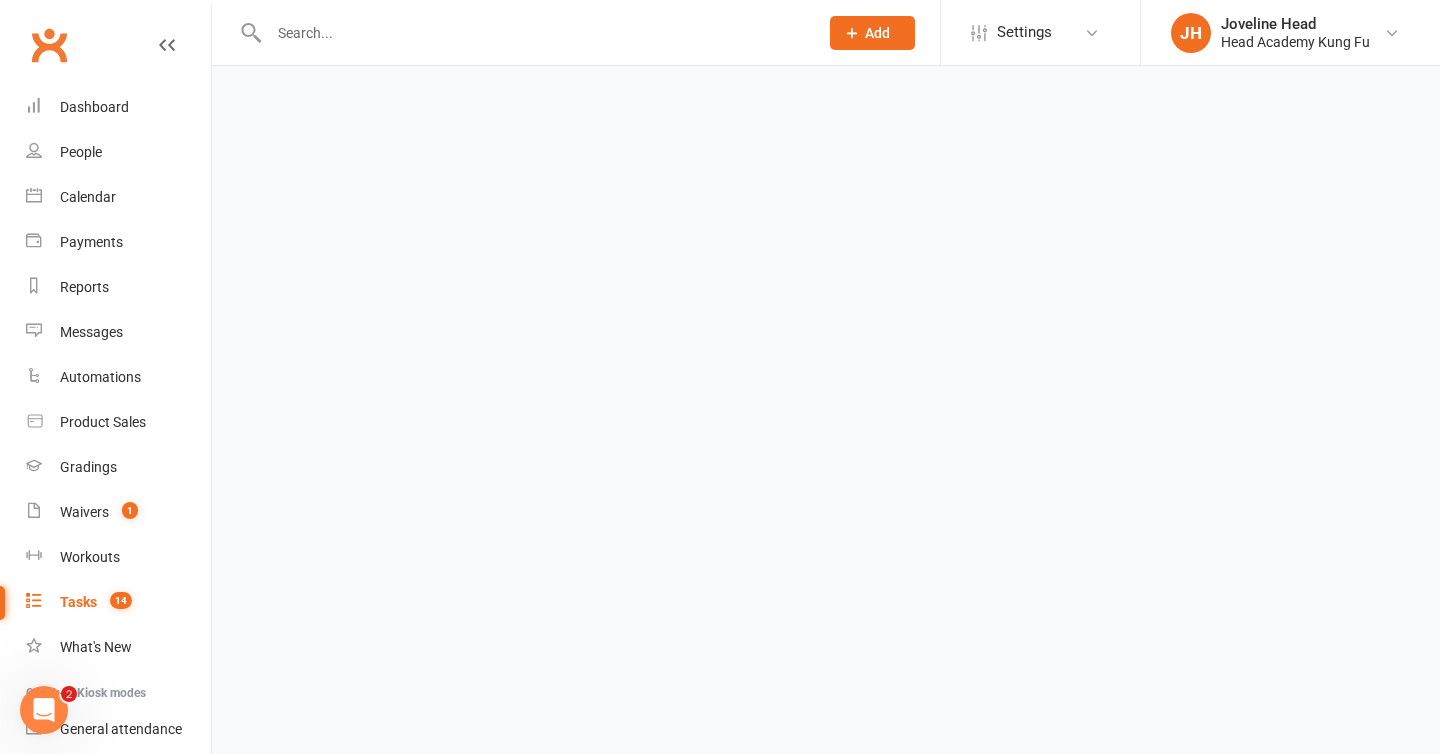 scroll, scrollTop: 0, scrollLeft: 0, axis: both 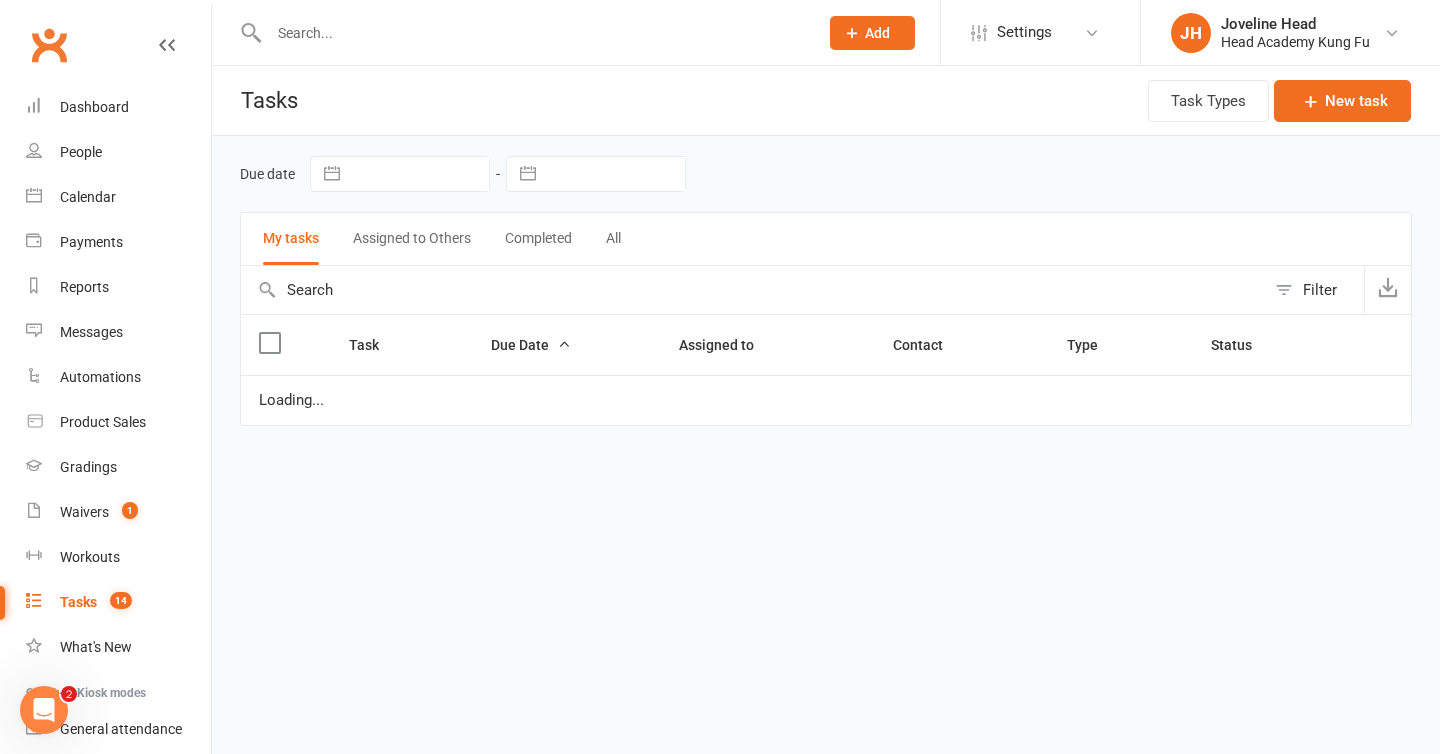 select on "started" 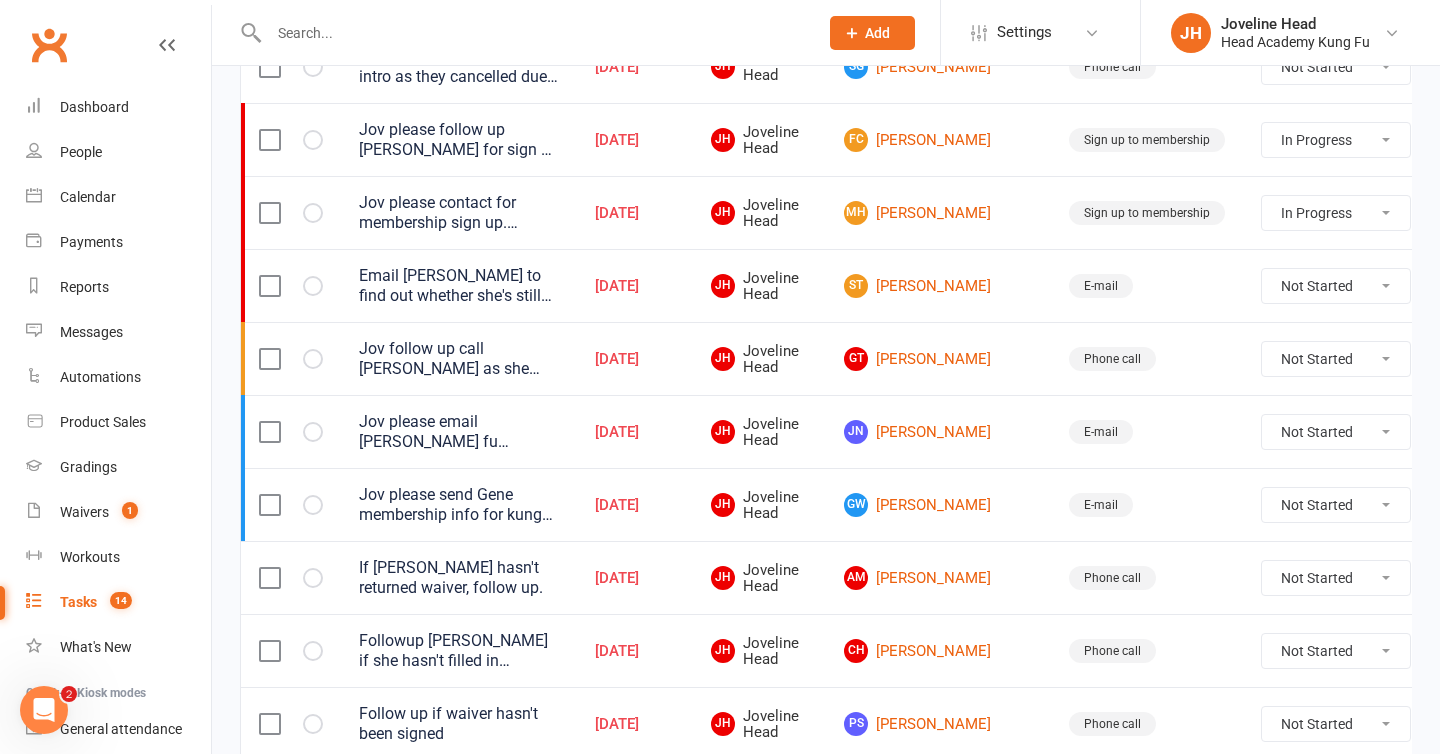 scroll, scrollTop: 348, scrollLeft: 0, axis: vertical 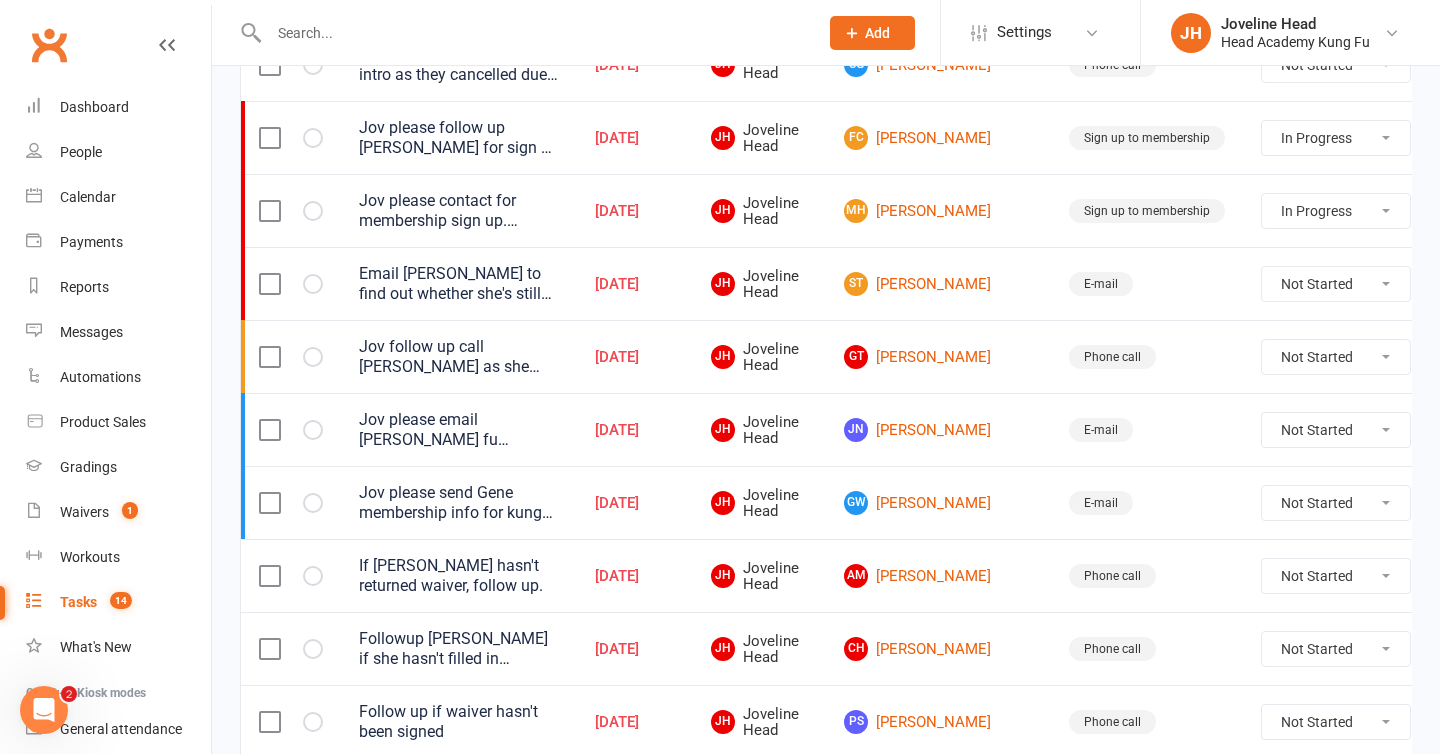 click on "Not Started In Progress Waiting Complete" at bounding box center [1336, 430] 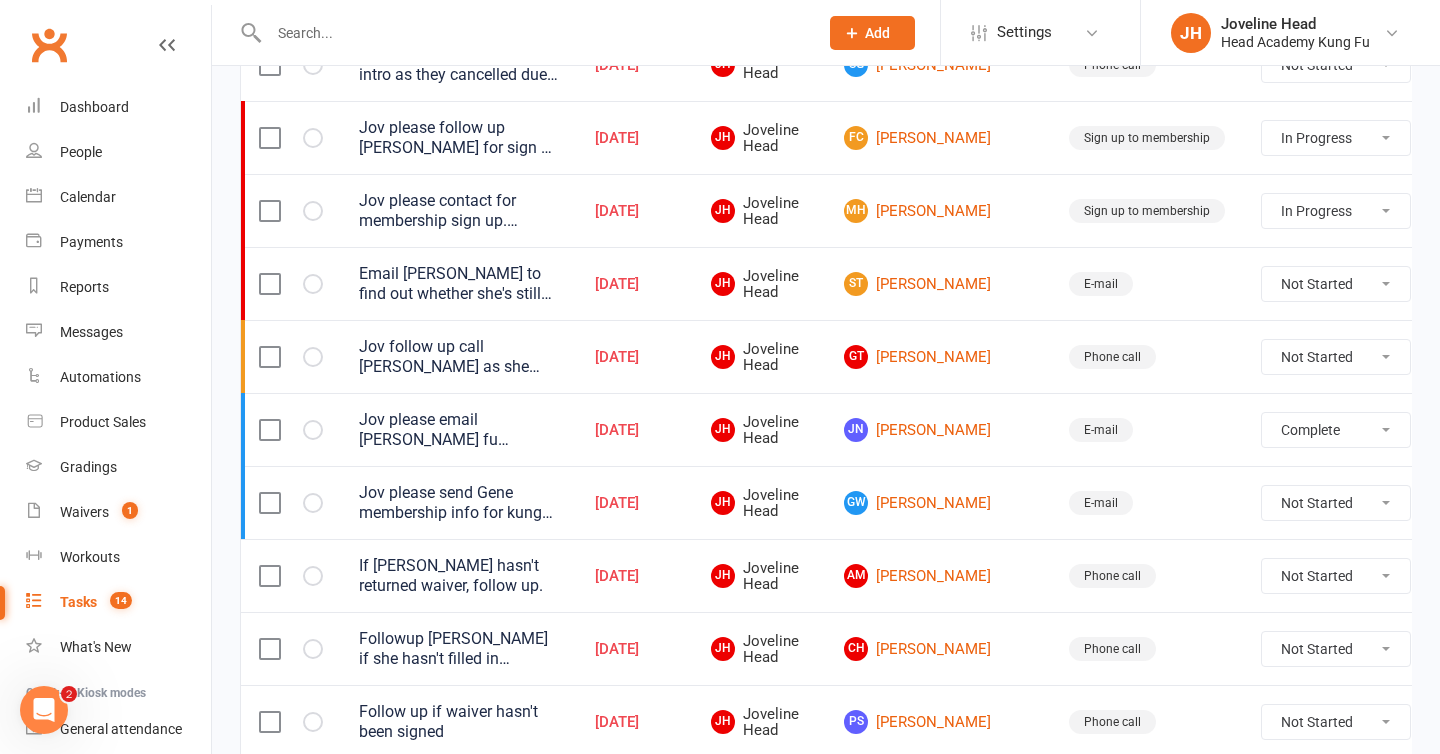 select on "unstarted" 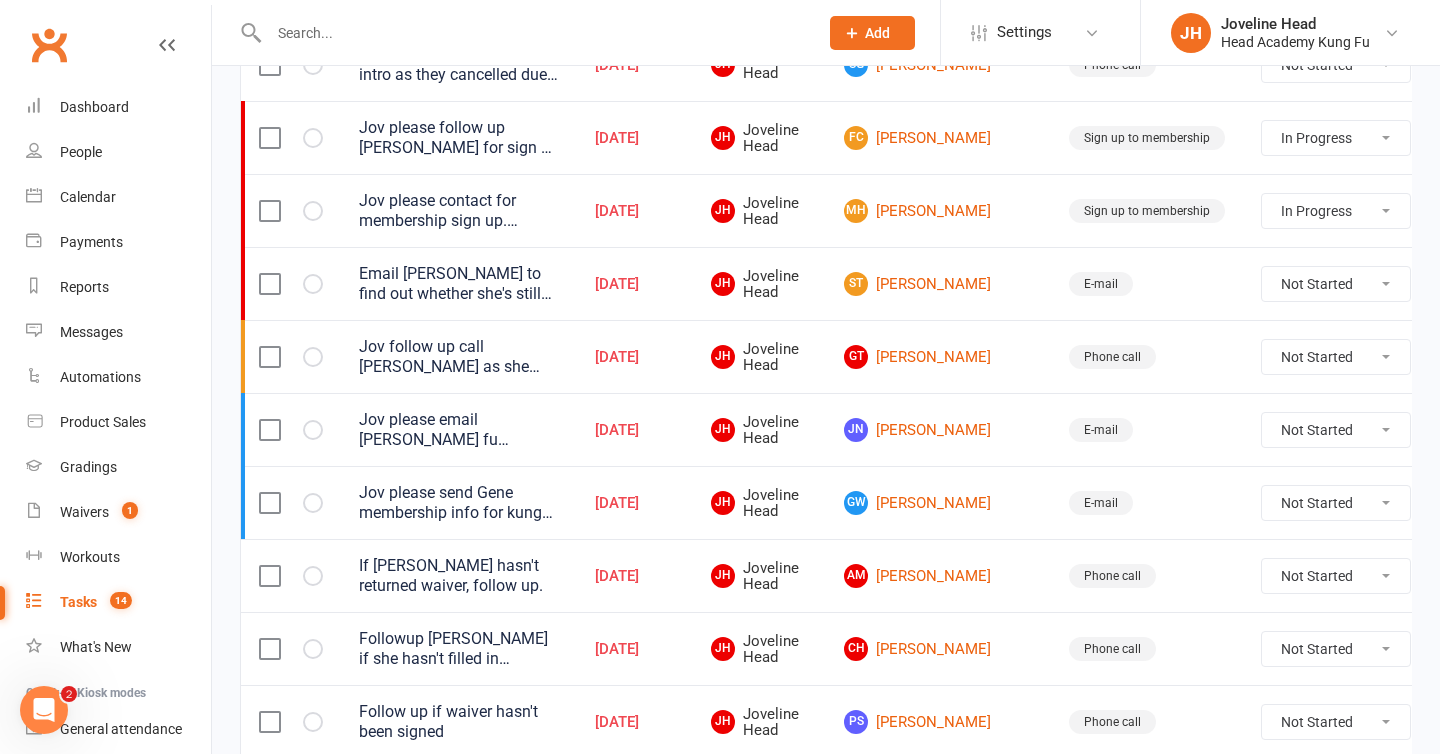 select on "started" 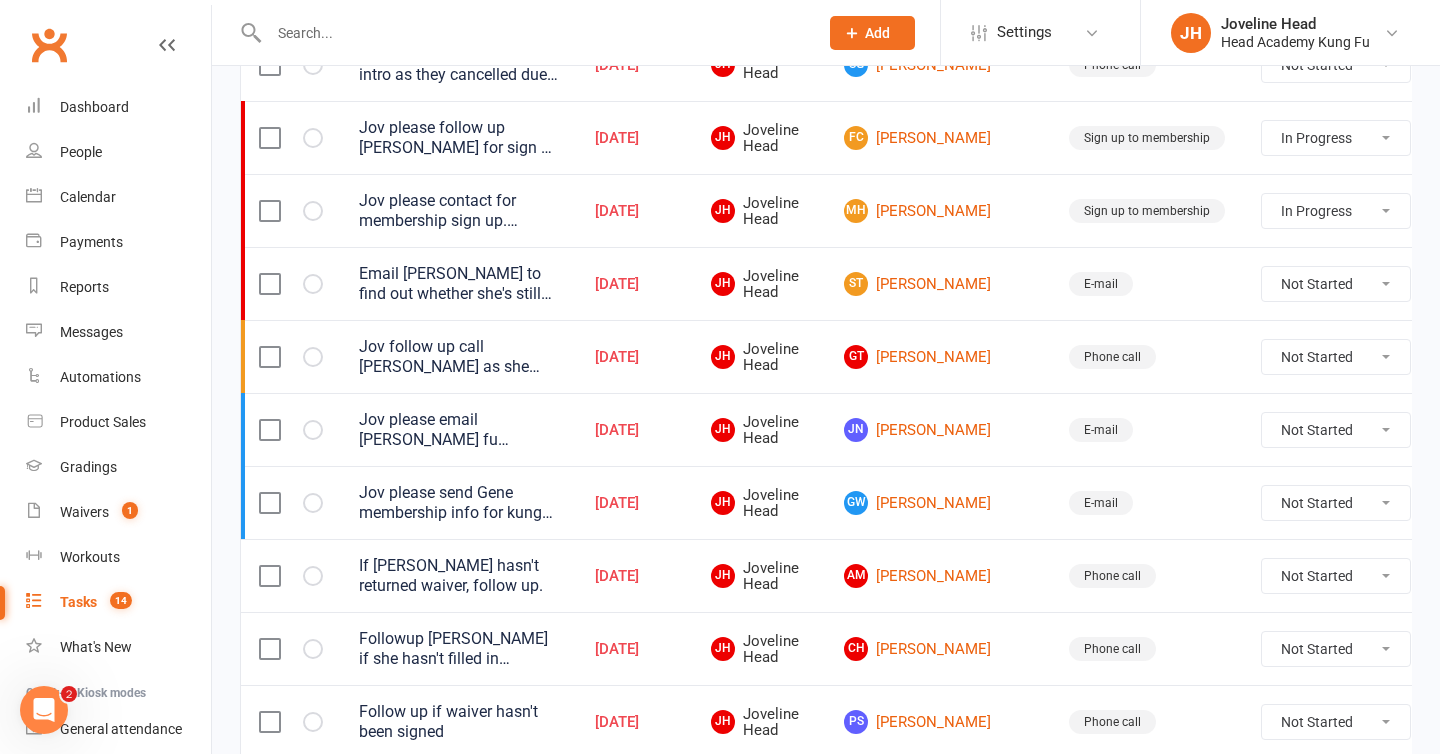 select on "started" 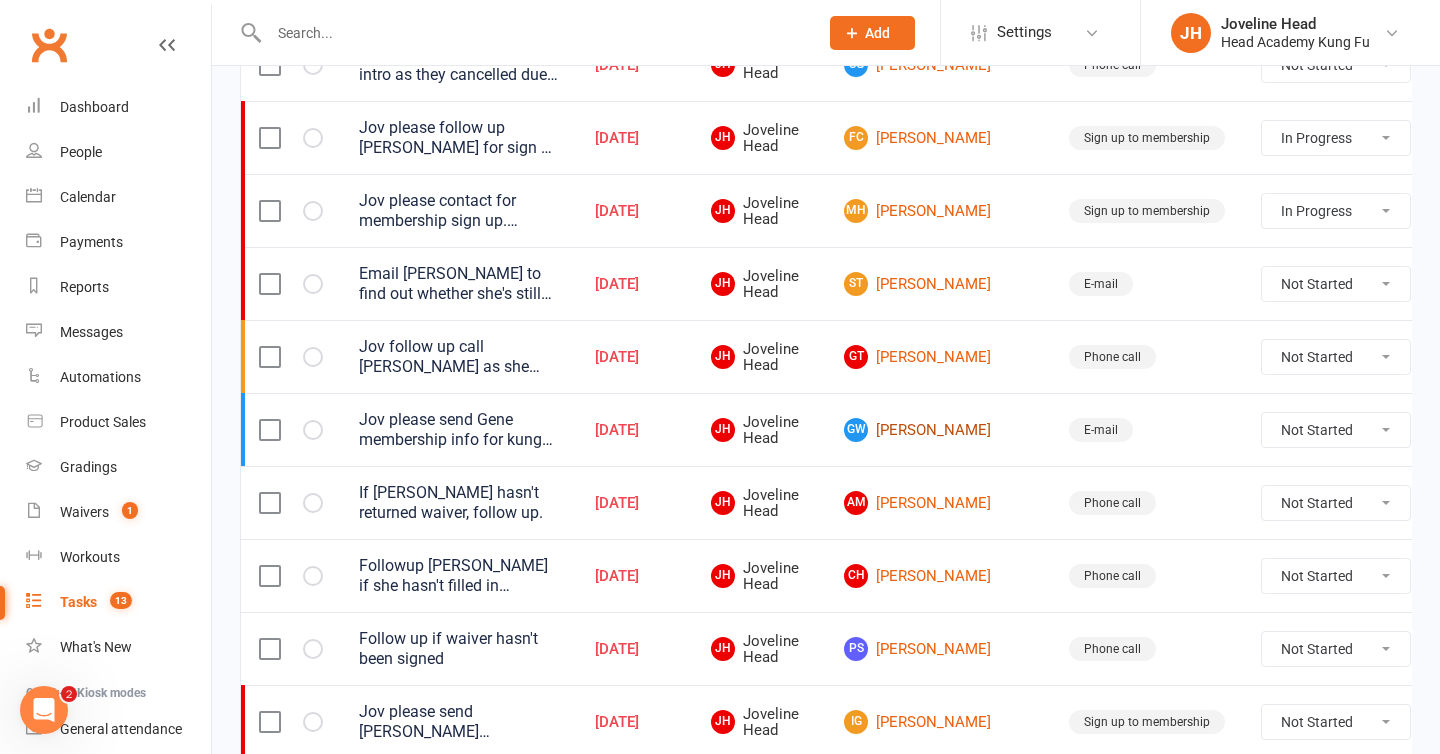 click on "GW [PERSON_NAME]" at bounding box center [938, 430] 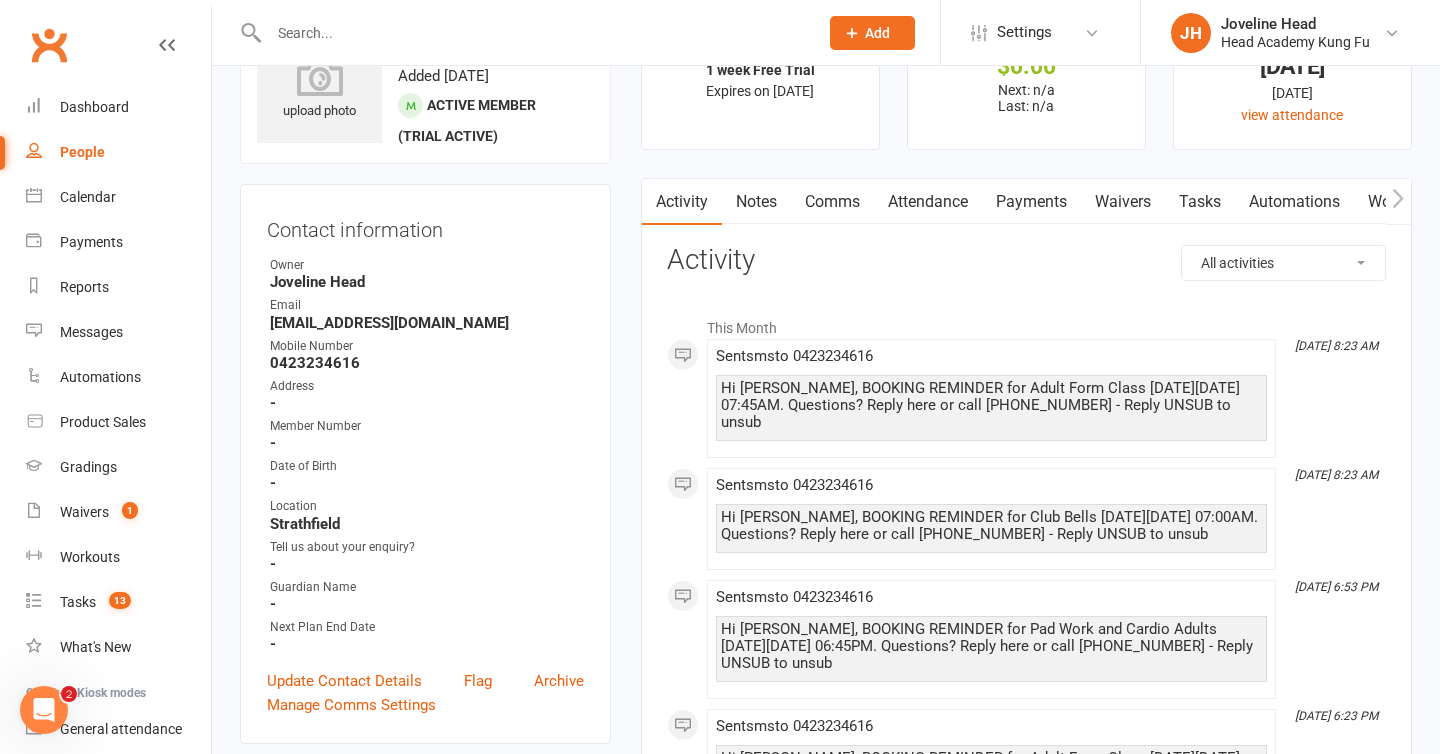 scroll, scrollTop: 91, scrollLeft: 0, axis: vertical 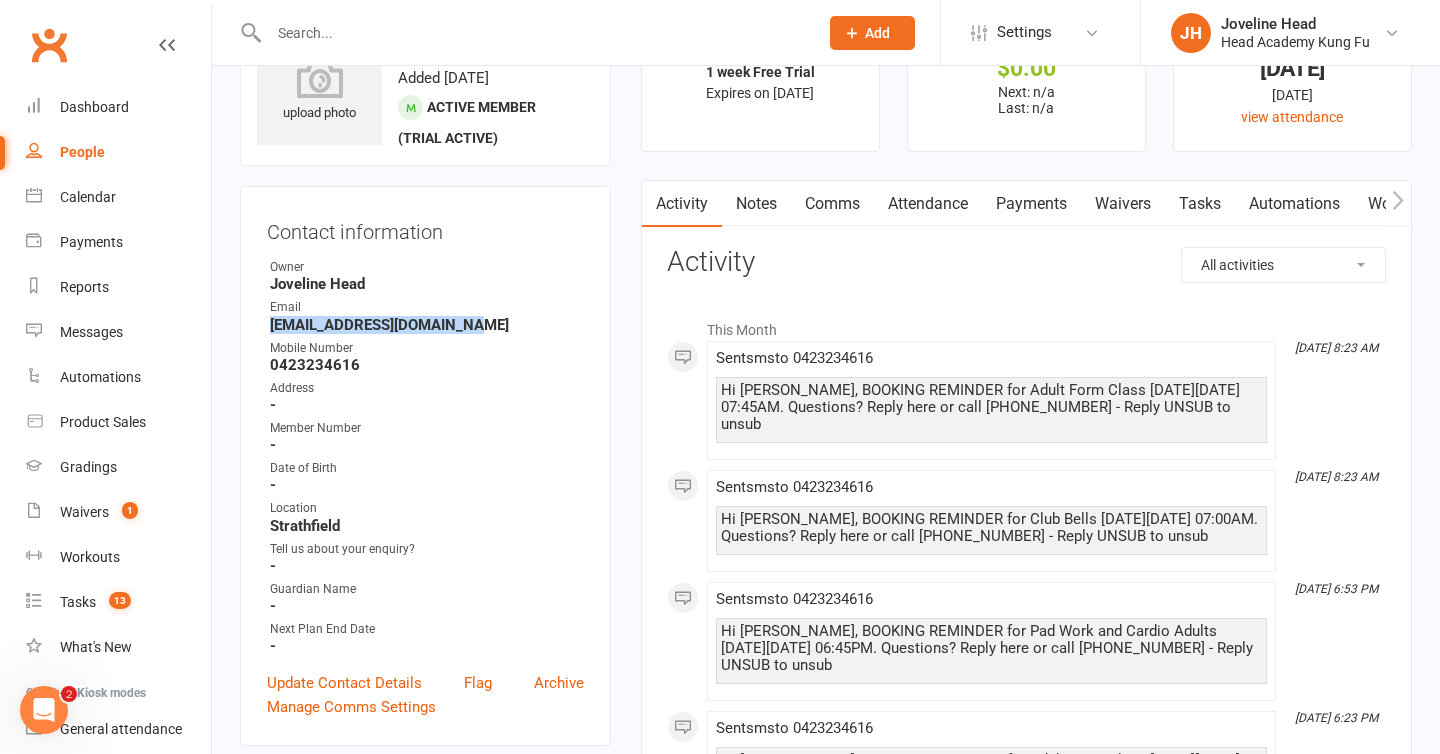 drag, startPoint x: 480, startPoint y: 324, endPoint x: 263, endPoint y: 328, distance: 217.03687 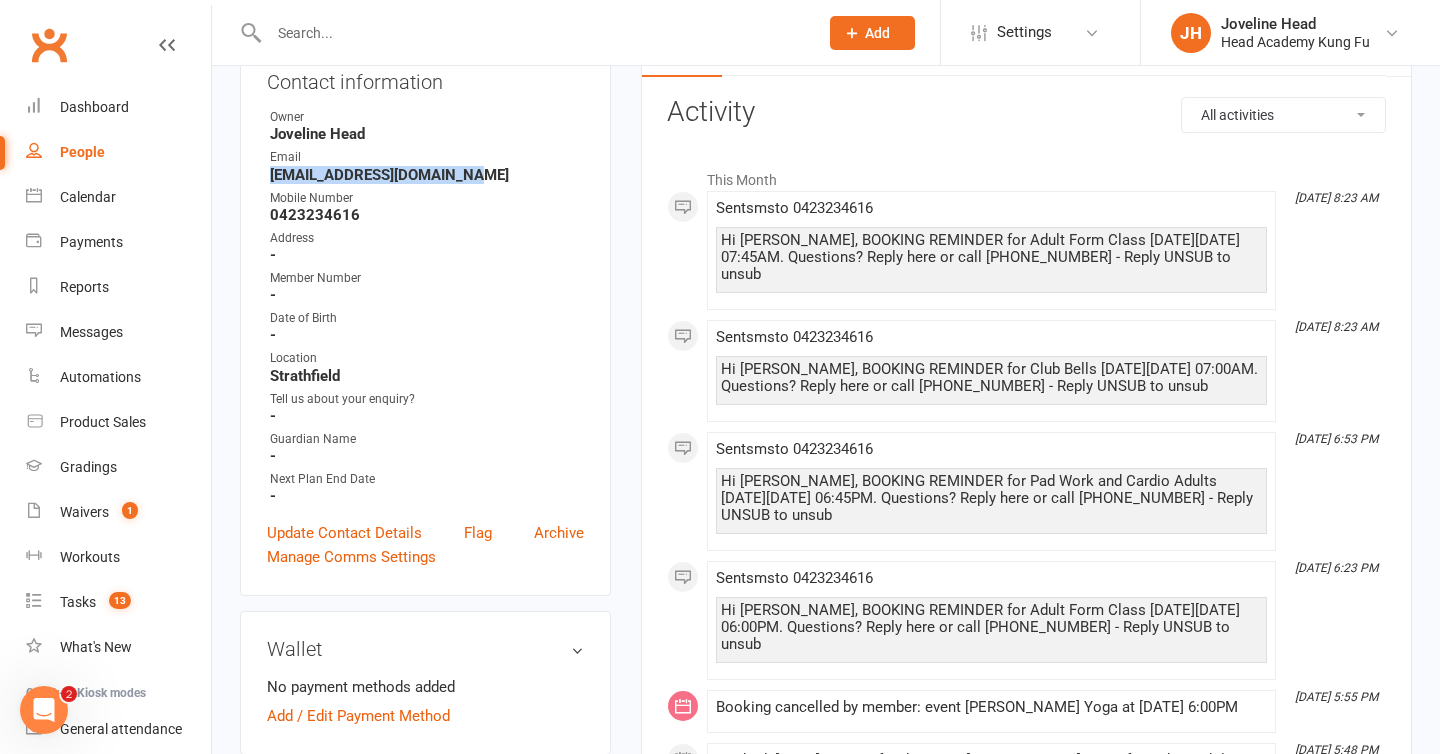 scroll, scrollTop: 0, scrollLeft: 0, axis: both 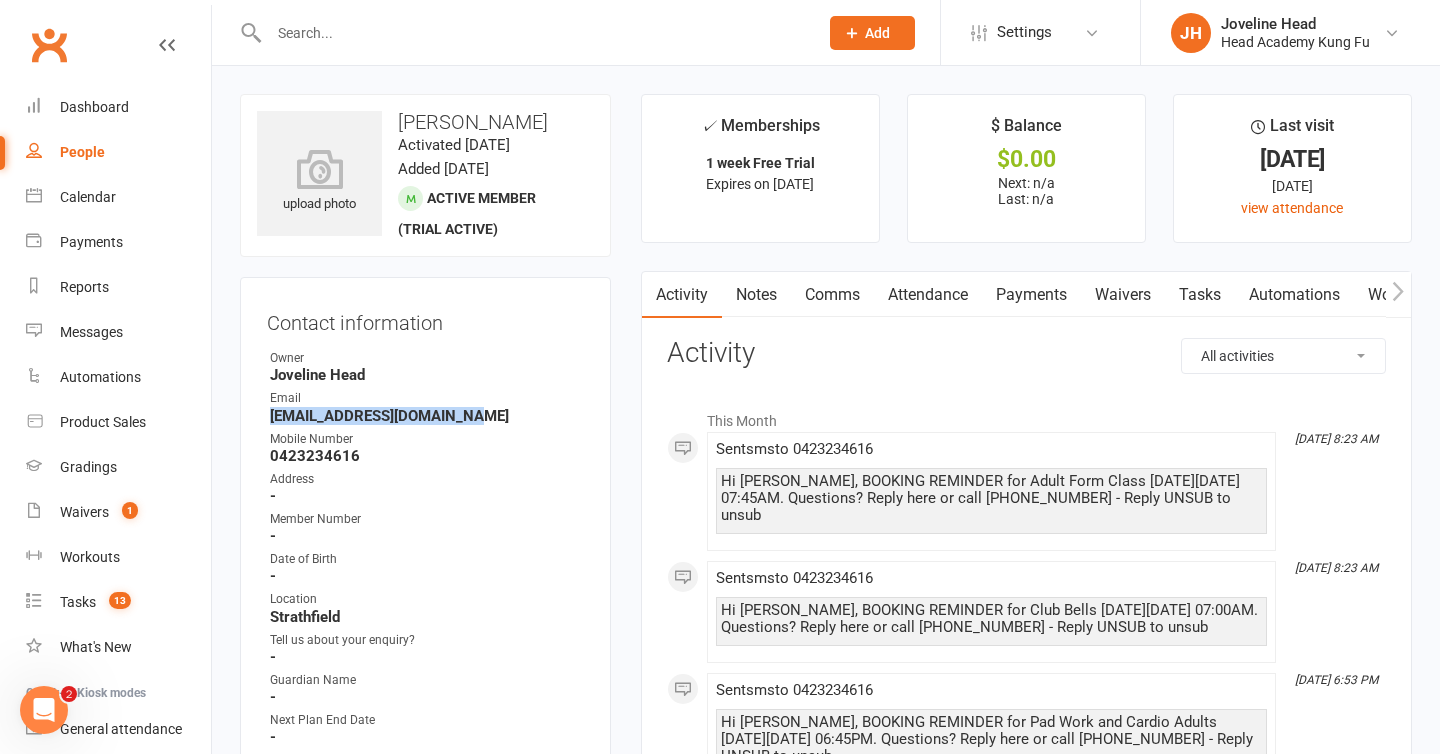 click on "Notes" at bounding box center [756, 295] 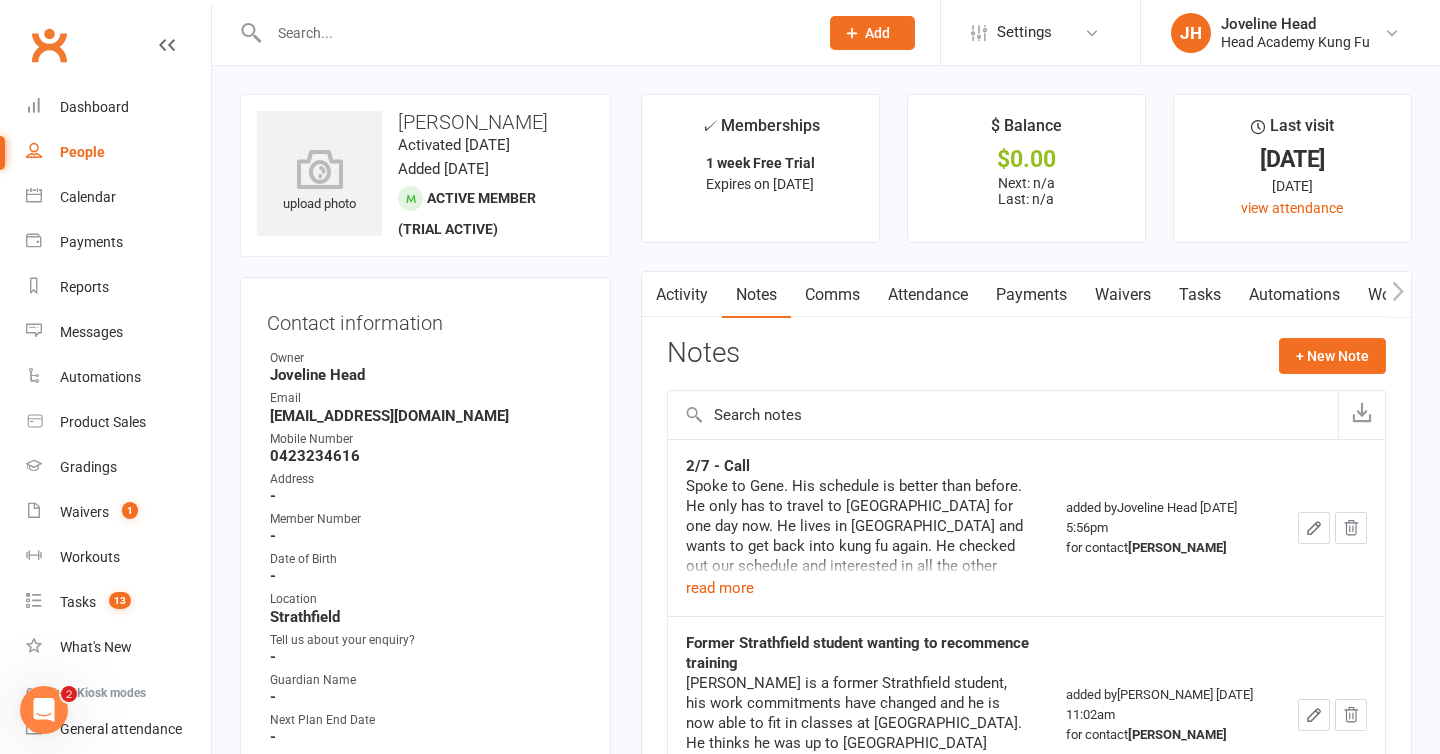 click at bounding box center [1003, 415] 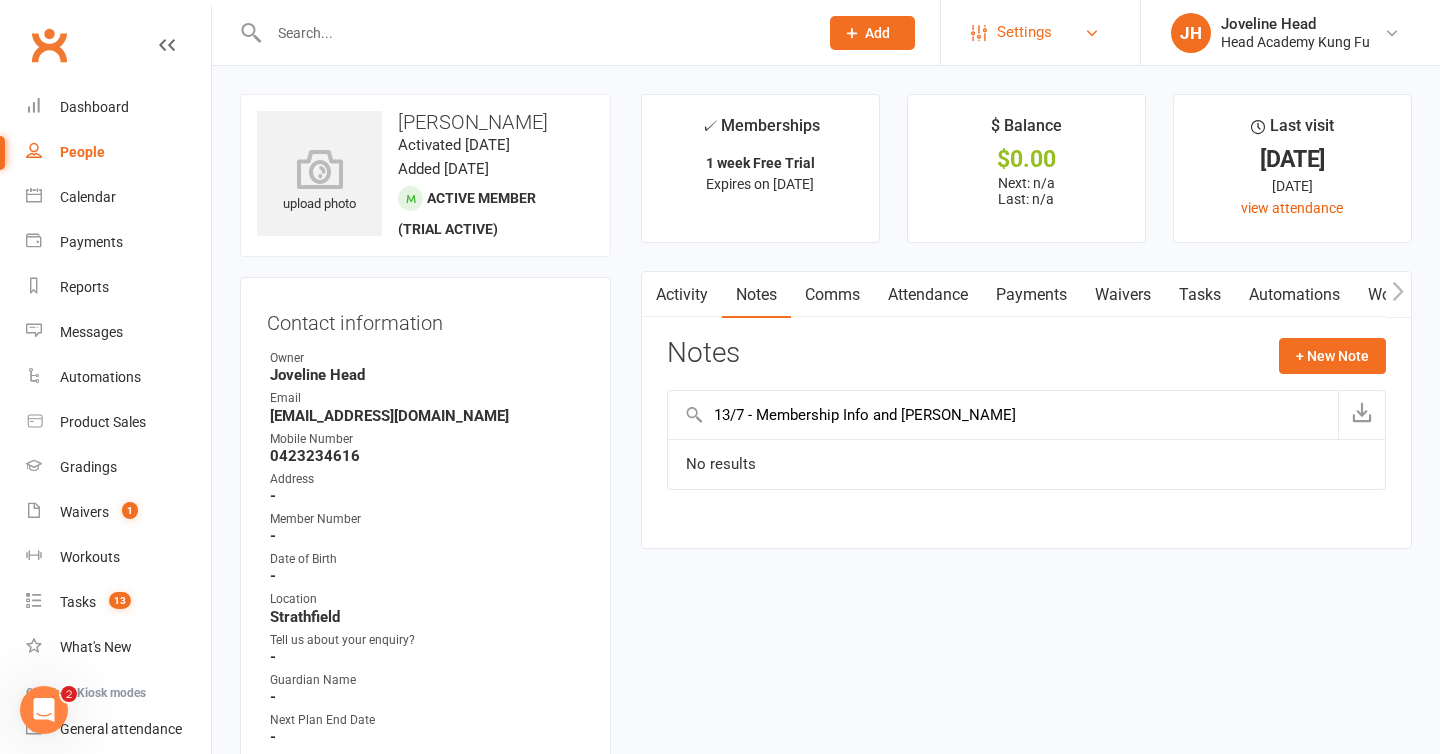 type on "13/7 - Membership Info and Waiver Sent" 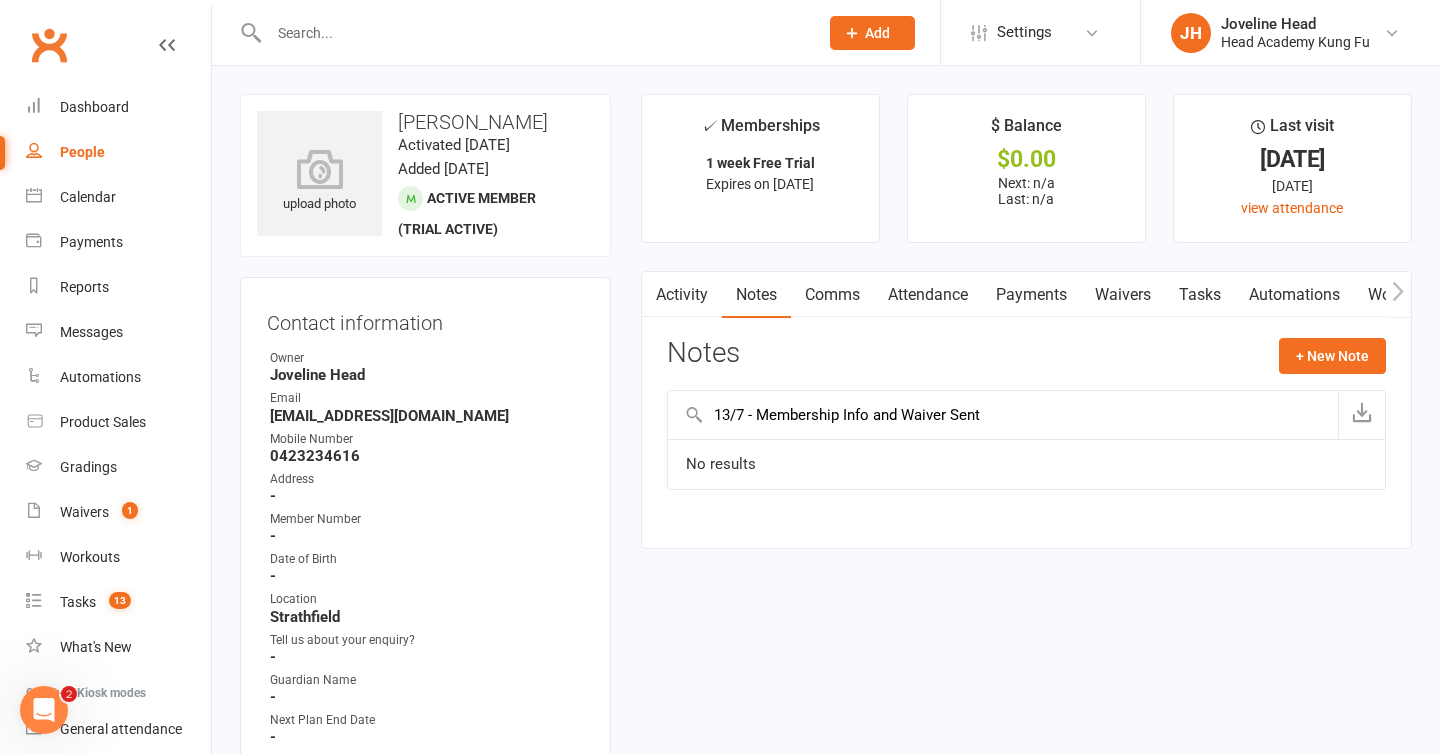 type 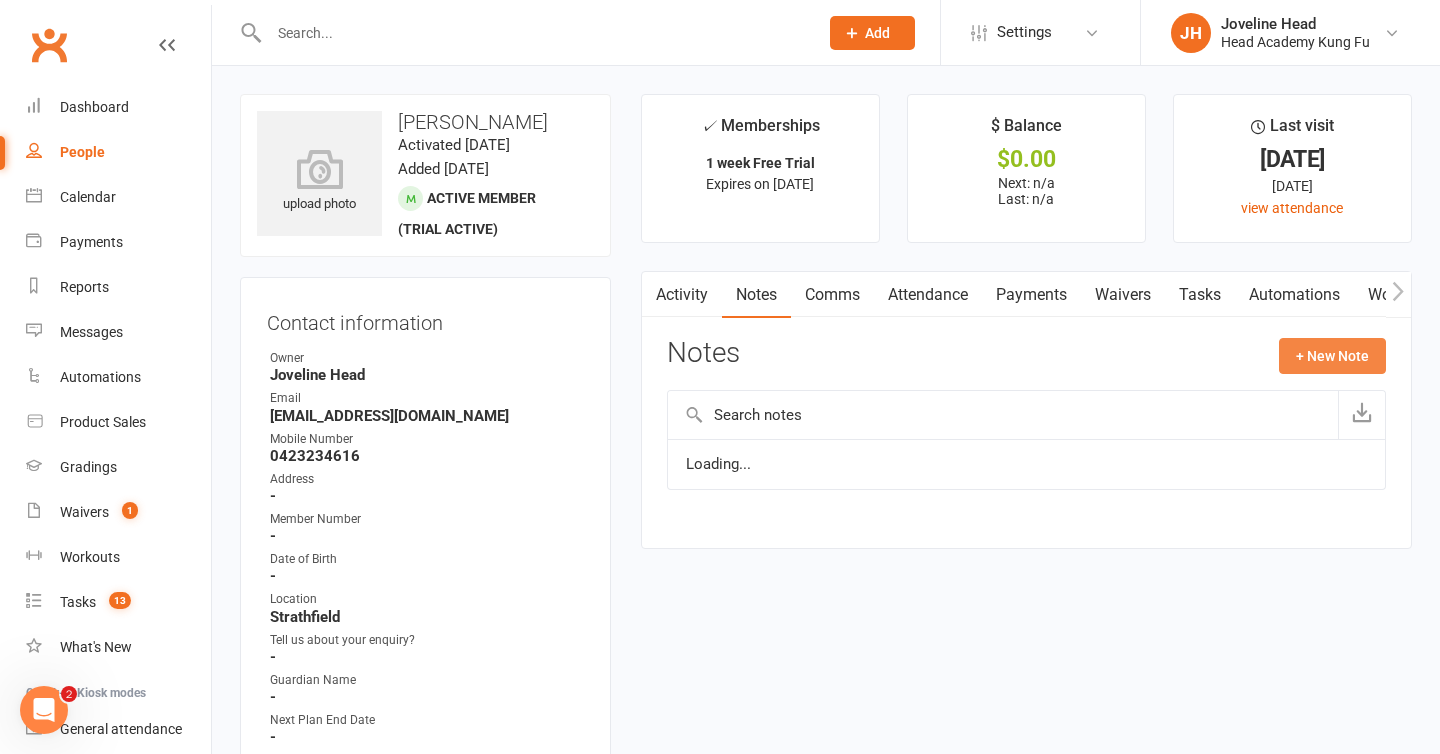 click on "+ New Note" at bounding box center (1332, 356) 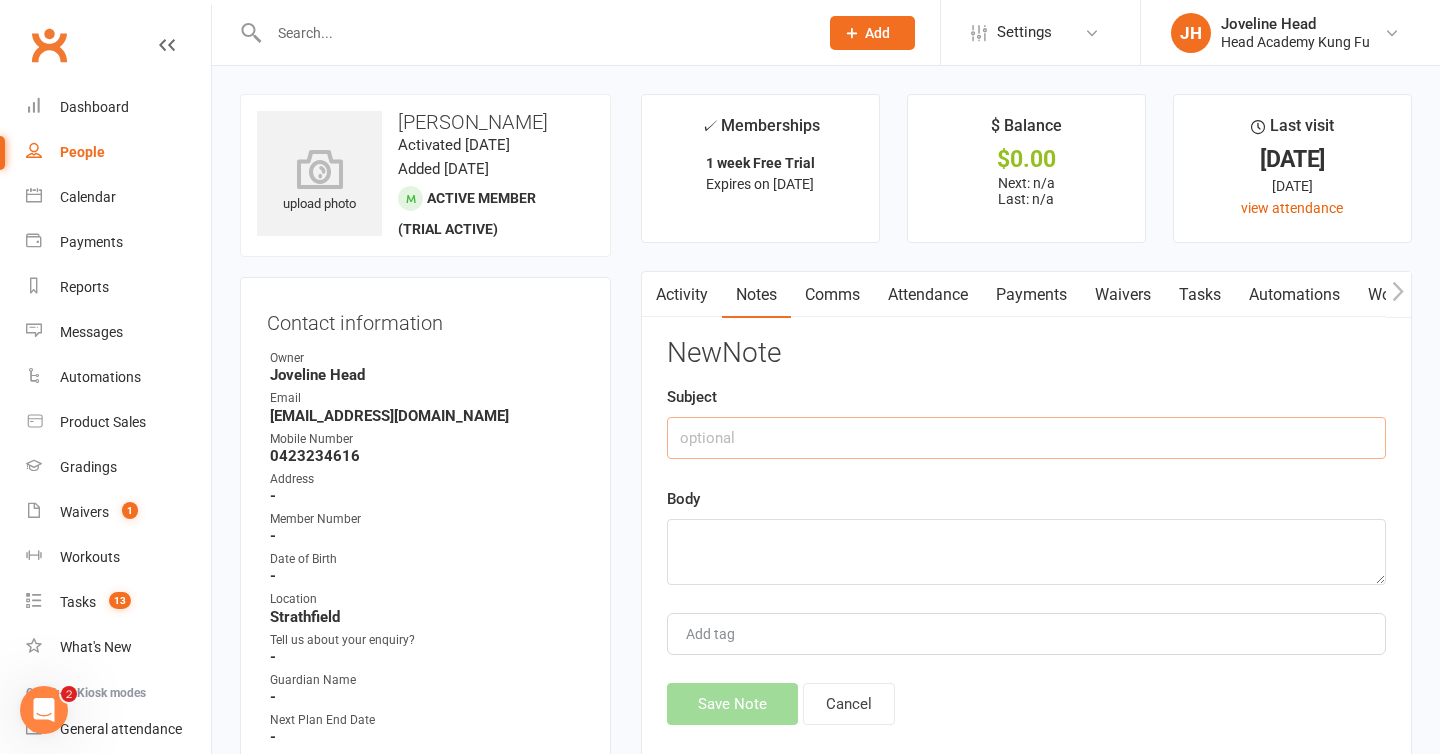 click at bounding box center (1026, 438) 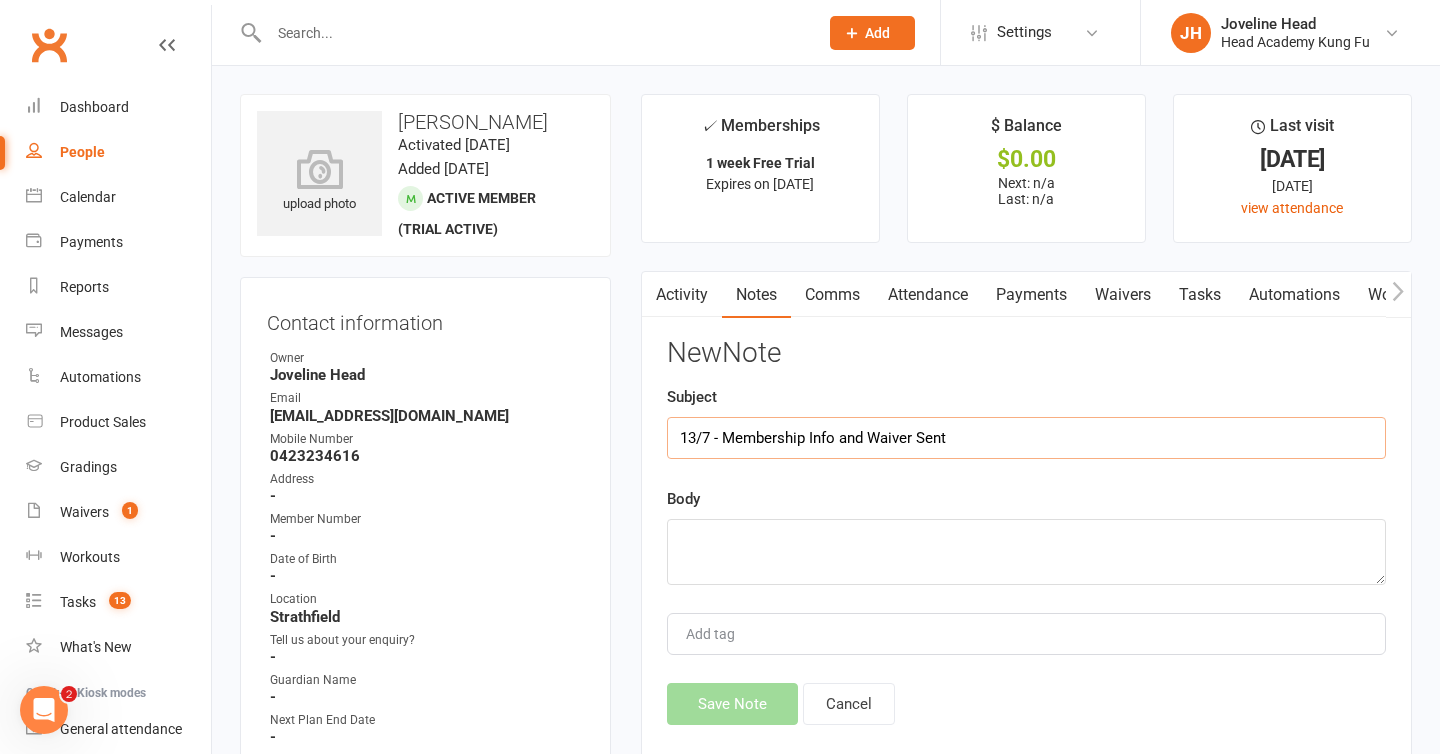 type on "13/7 - Membership Info and Waiver Sent" 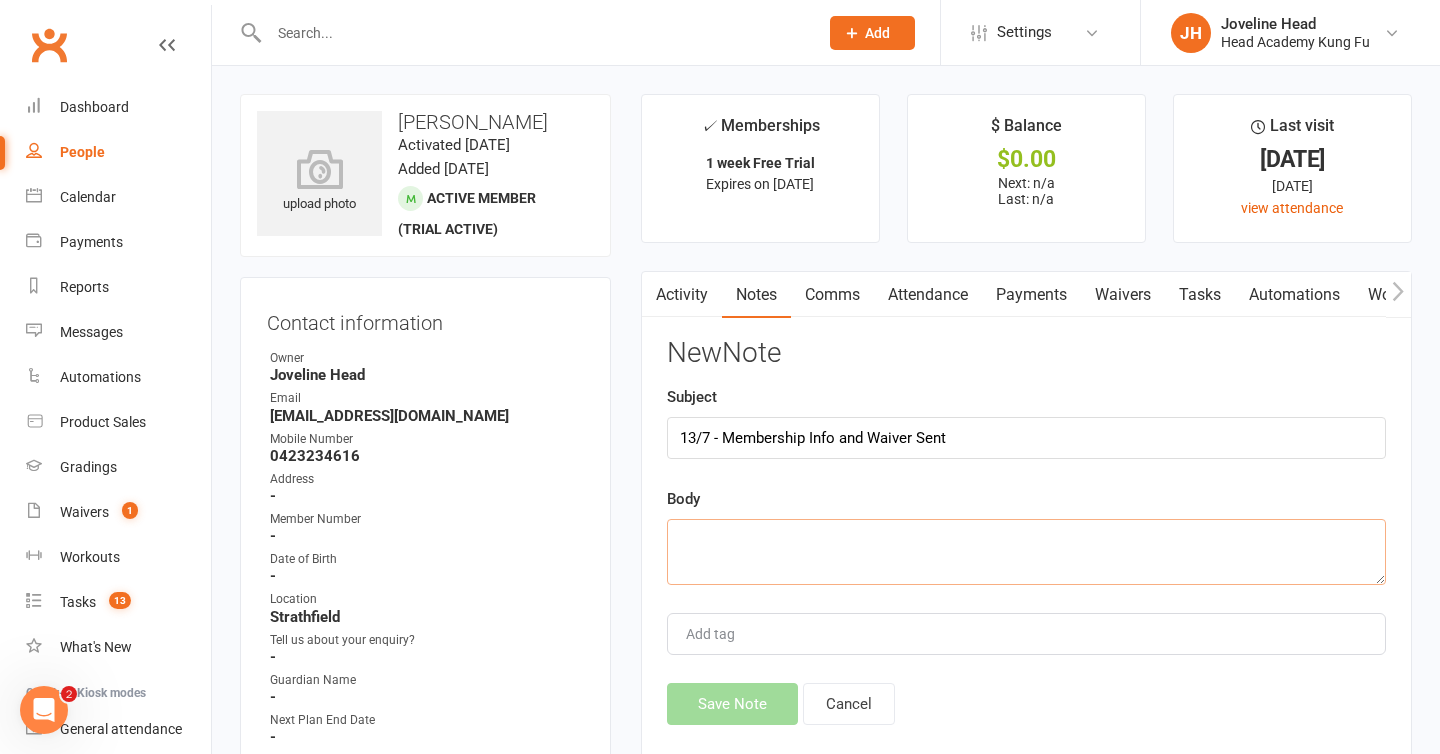 click at bounding box center [1026, 552] 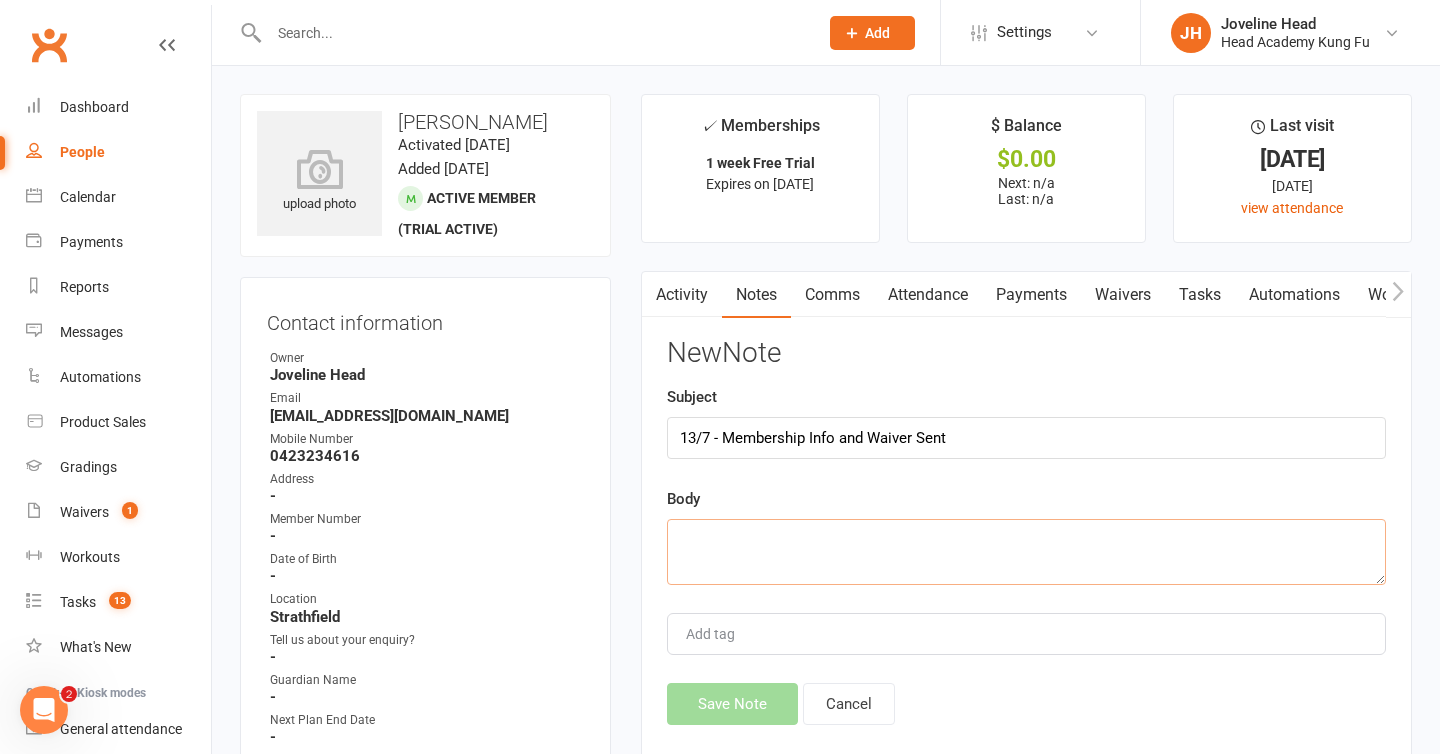paste on "Dear [PERSON_NAME]
We are so glad to hear that you have been enjoying the classes! We have enjoyed having you here.
To continue on your wellness journey, below are the membership options that work best for yourself.
________________
🌟 Adults Kung Fu Membership – $47.50/week
This membership entitles you to Unlimited Kung Fu Classes a week.
To secure your Kung Fu membership, please fill in this Kung Fu Membership Form.
Or:
🌟The All Programs Membership - $60.00 per week
🌟 🌟 BEST VALUE FOR MONEY🌟 🌟
> for unlimited classes across our Kung Fu & Nei [PERSON_NAME][MEDICAL_DATA] wellness range, including [PERSON_NAME] Yoga, [MEDICAL_DATA], Qigong, Hypno Flow, Foam Rolling, Timeless Mobility and Meditation.
This membership entitles you access all ALL of our Classes.
To sign up please fill in this ALL Programs Membership Form.
If you have any questions just reply to this email — I’m happy to help.
Hope to see you soon!
[GEOGRAPHIC_DATA],
[GEOGRAPHIC_DATA]" 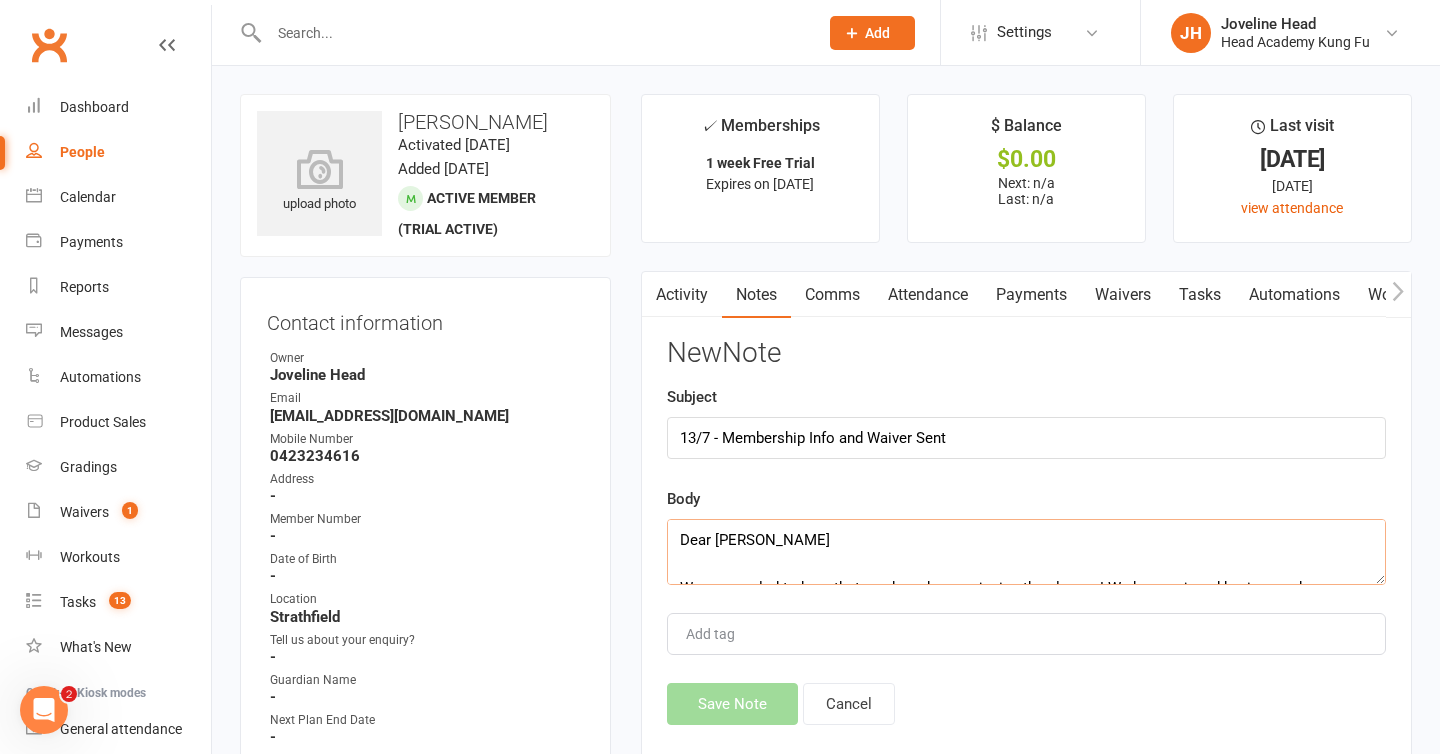 scroll, scrollTop: 924, scrollLeft: 0, axis: vertical 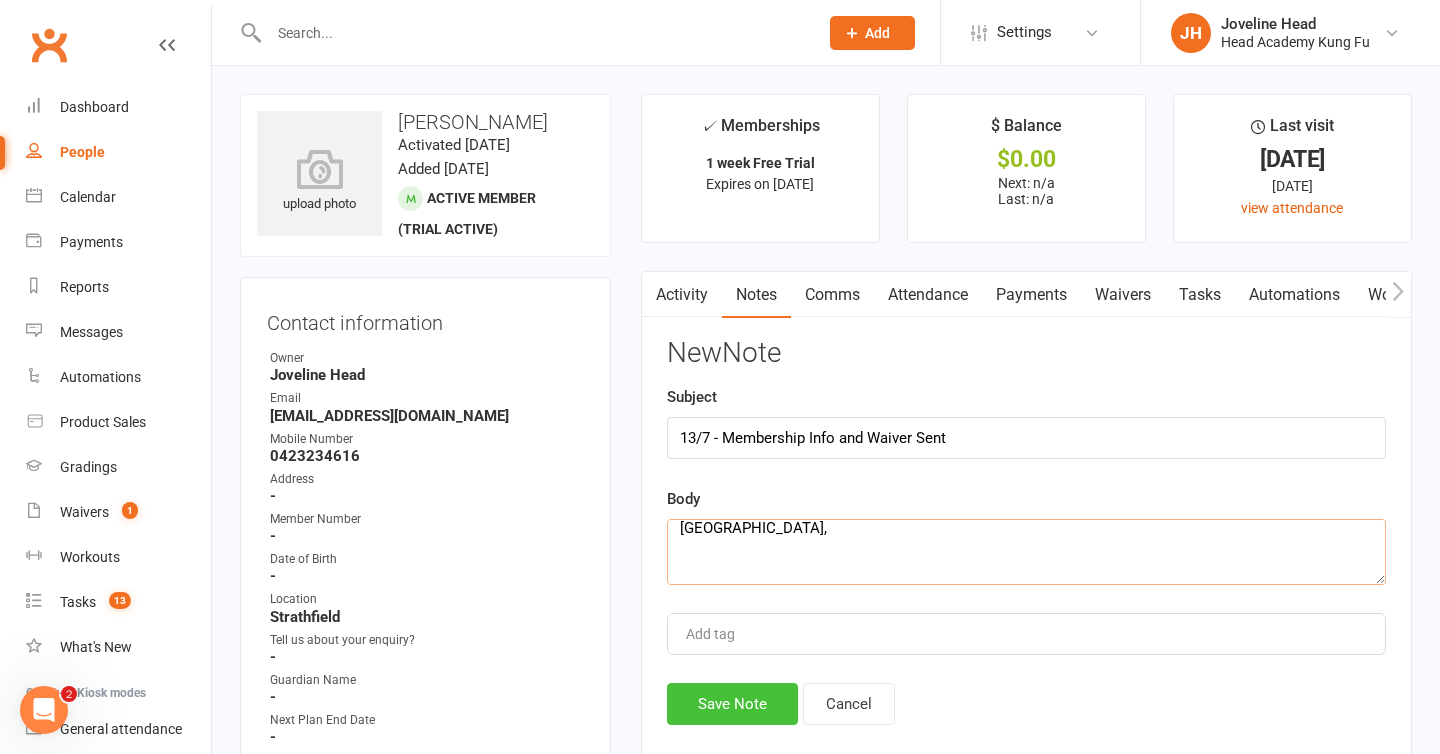 type on "Dear [PERSON_NAME]
We are so glad to hear that you have been enjoying the classes! We have enjoyed having you here.
To continue on your wellness journey, below are the membership options that work best for yourself.
________________
🌟 Adults Kung Fu Membership – $47.50/week
This membership entitles you to Unlimited Kung Fu Classes a week.
To secure your Kung Fu membership, please fill in this Kung Fu Membership Form.
Or:
🌟The All Programs Membership - $60.00 per week
🌟 🌟 BEST VALUE FOR MONEY🌟 🌟
> for unlimited classes across our Kung Fu & Nei [PERSON_NAME][MEDICAL_DATA] wellness range, including [PERSON_NAME] Yoga, [MEDICAL_DATA], Qigong, Hypno Flow, Foam Rolling, Timeless Mobility and Meditation.
This membership entitles you access all ALL of our Classes.
To sign up please fill in this ALL Programs Membership Form.
If you have any questions just reply to this email — I’m happy to help.
Hope to see you soon!
[GEOGRAPHIC_DATA],
[GEOGRAPHIC_DATA]" 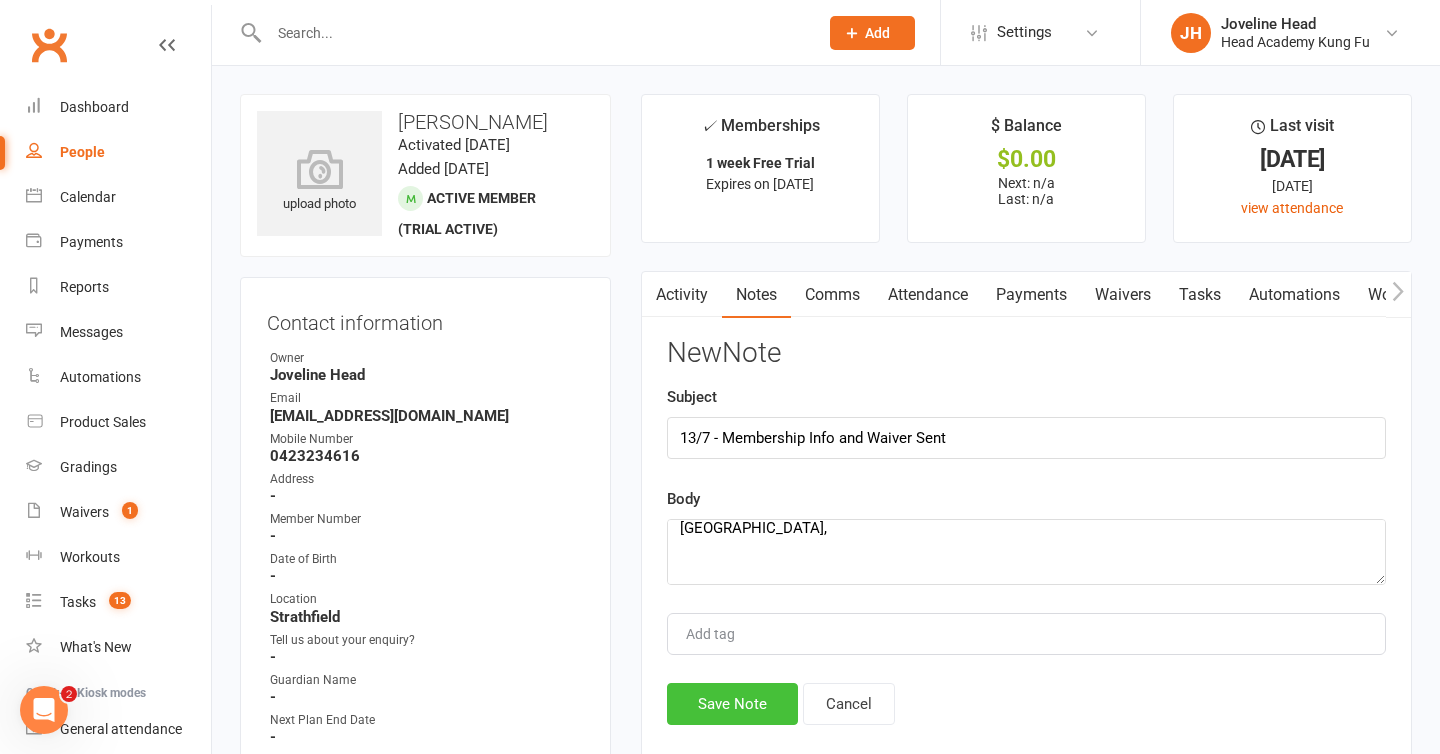 click on "Save Note" at bounding box center (732, 704) 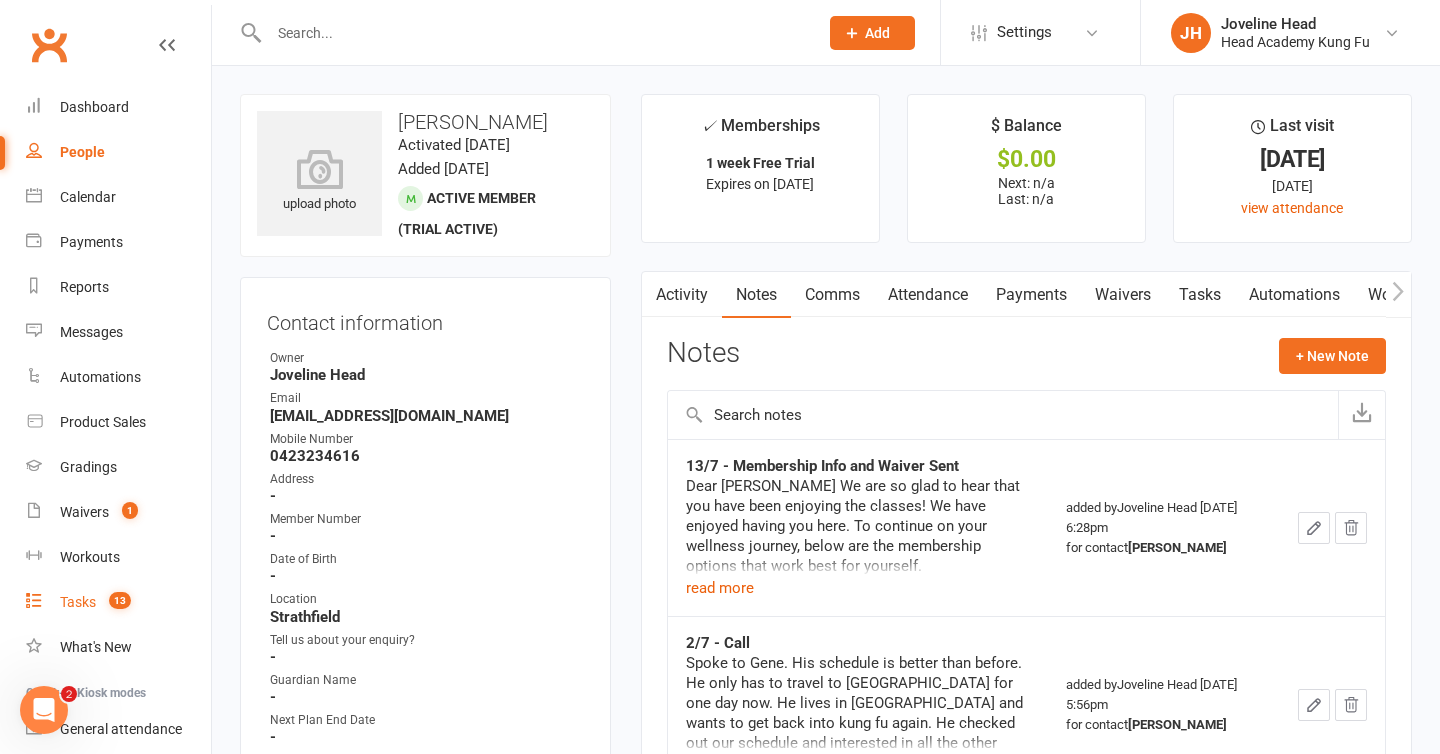 click on "Tasks" at bounding box center (78, 602) 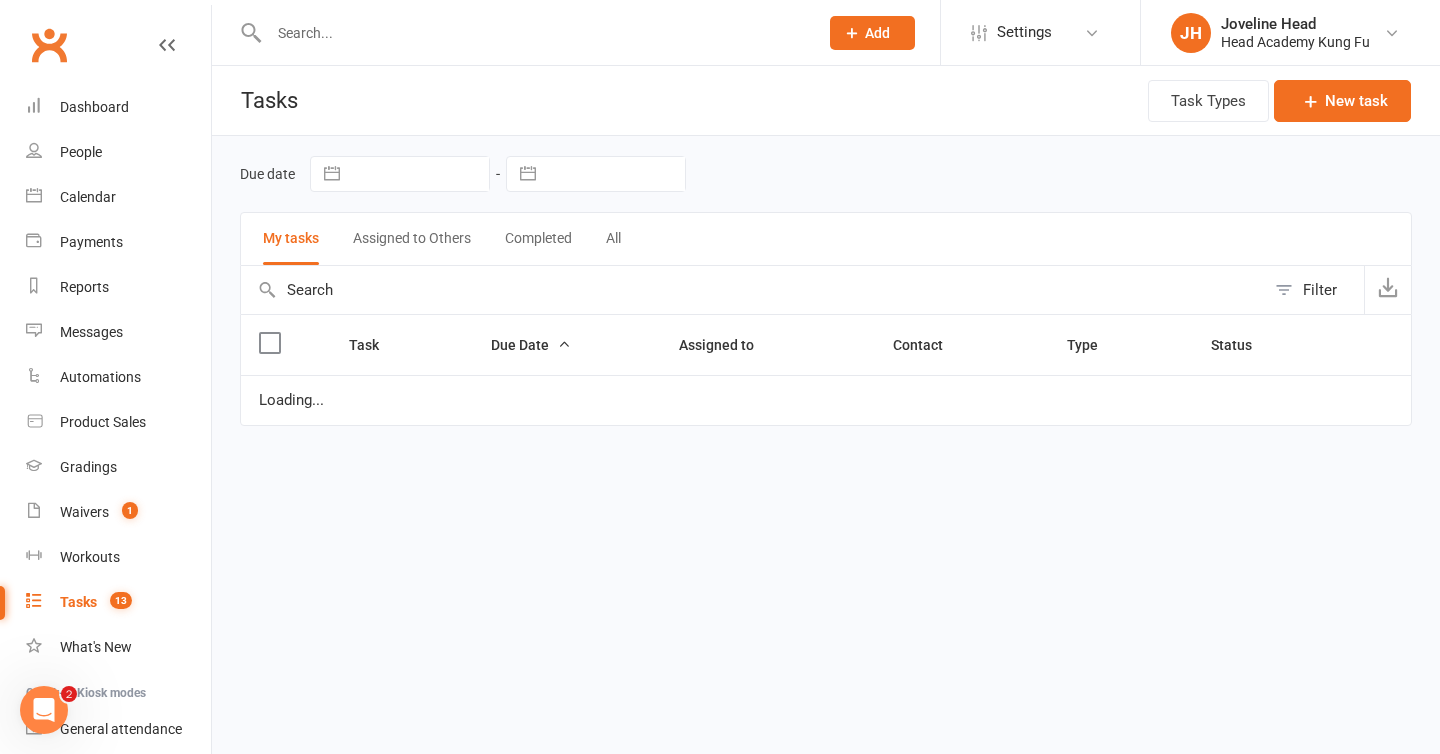 select on "started" 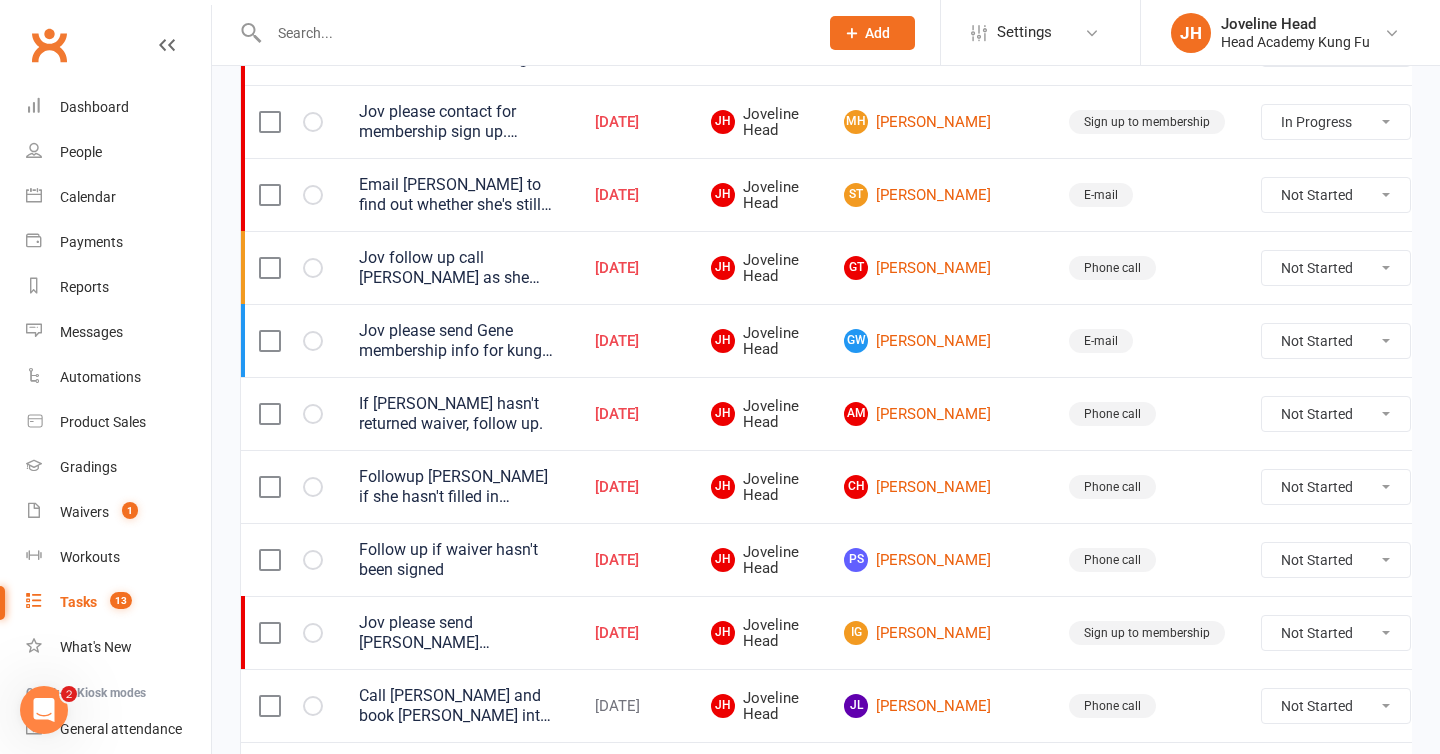 scroll, scrollTop: 450, scrollLeft: 0, axis: vertical 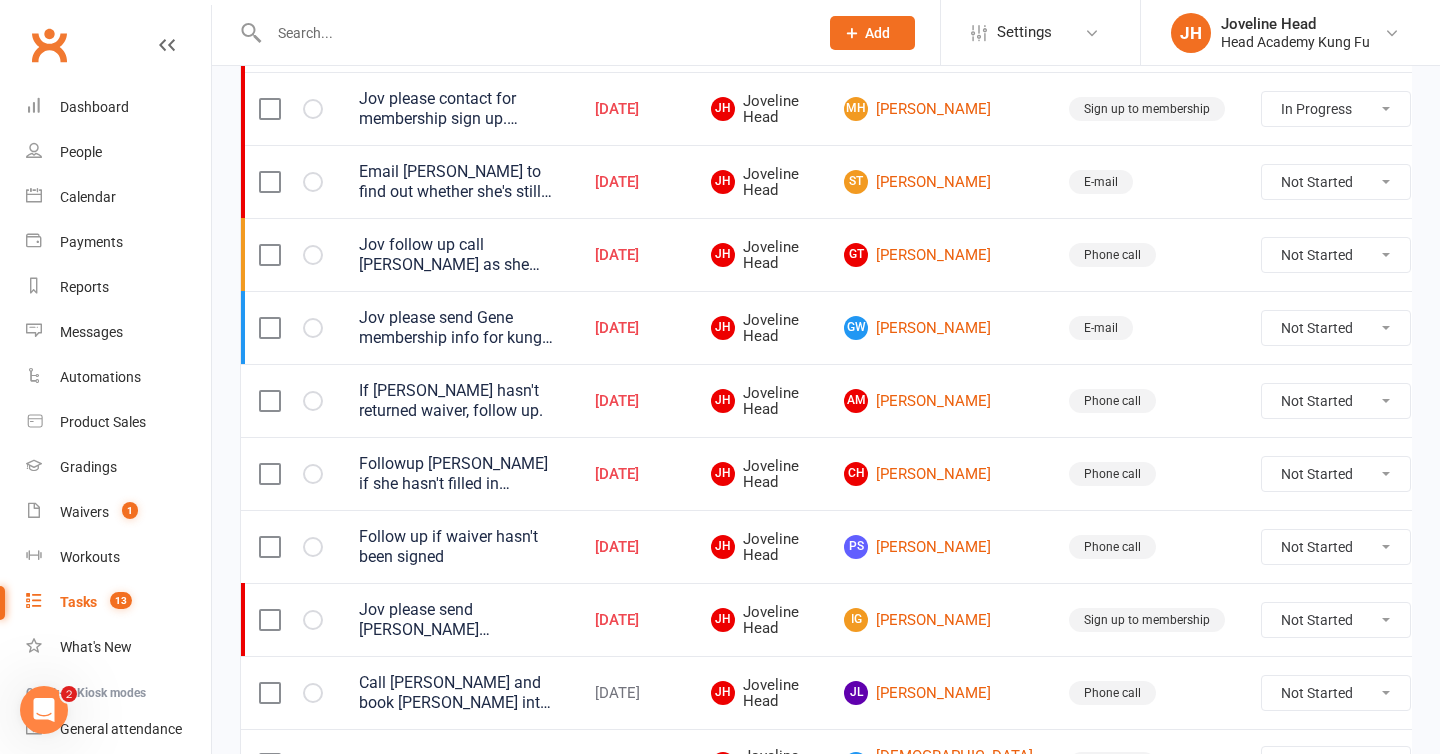 click on "Not Started In Progress Waiting Complete" at bounding box center [1336, 328] 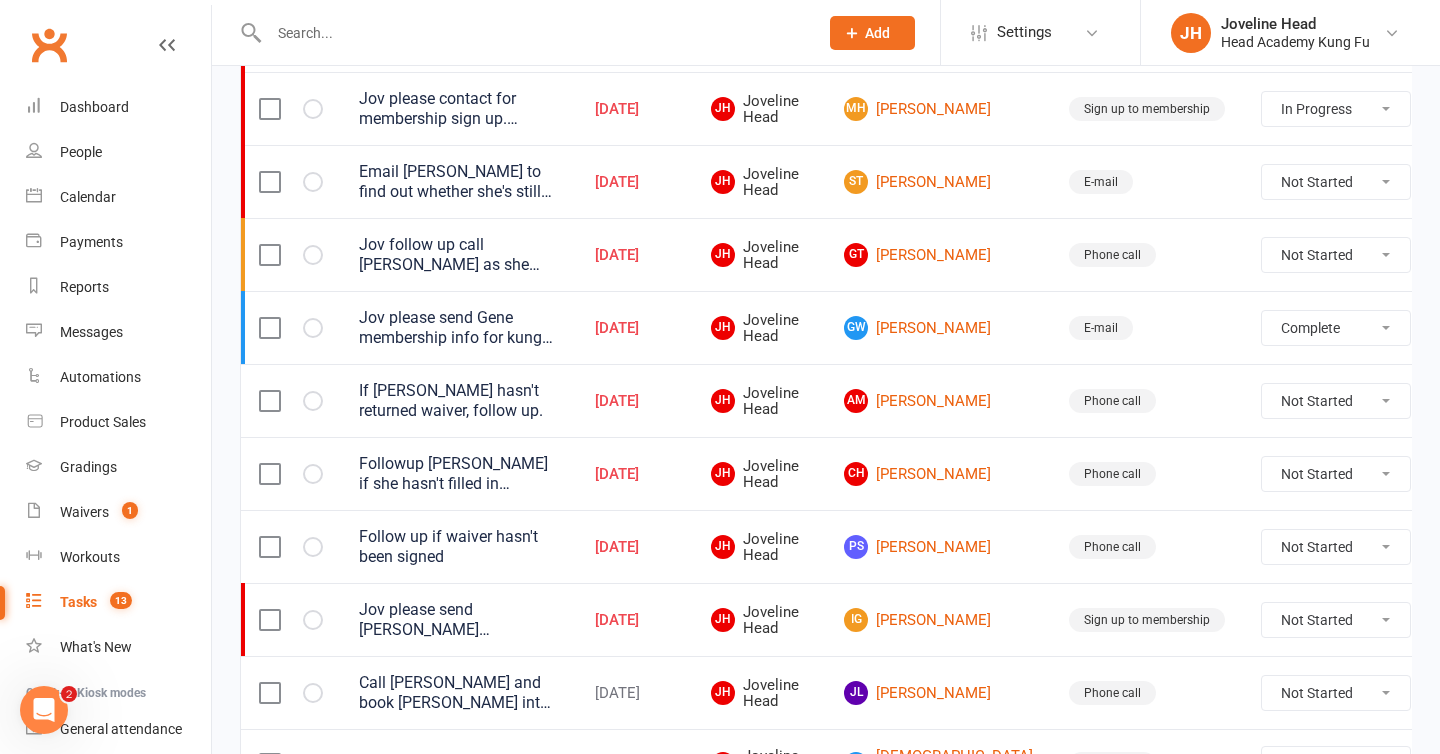 select on "unstarted" 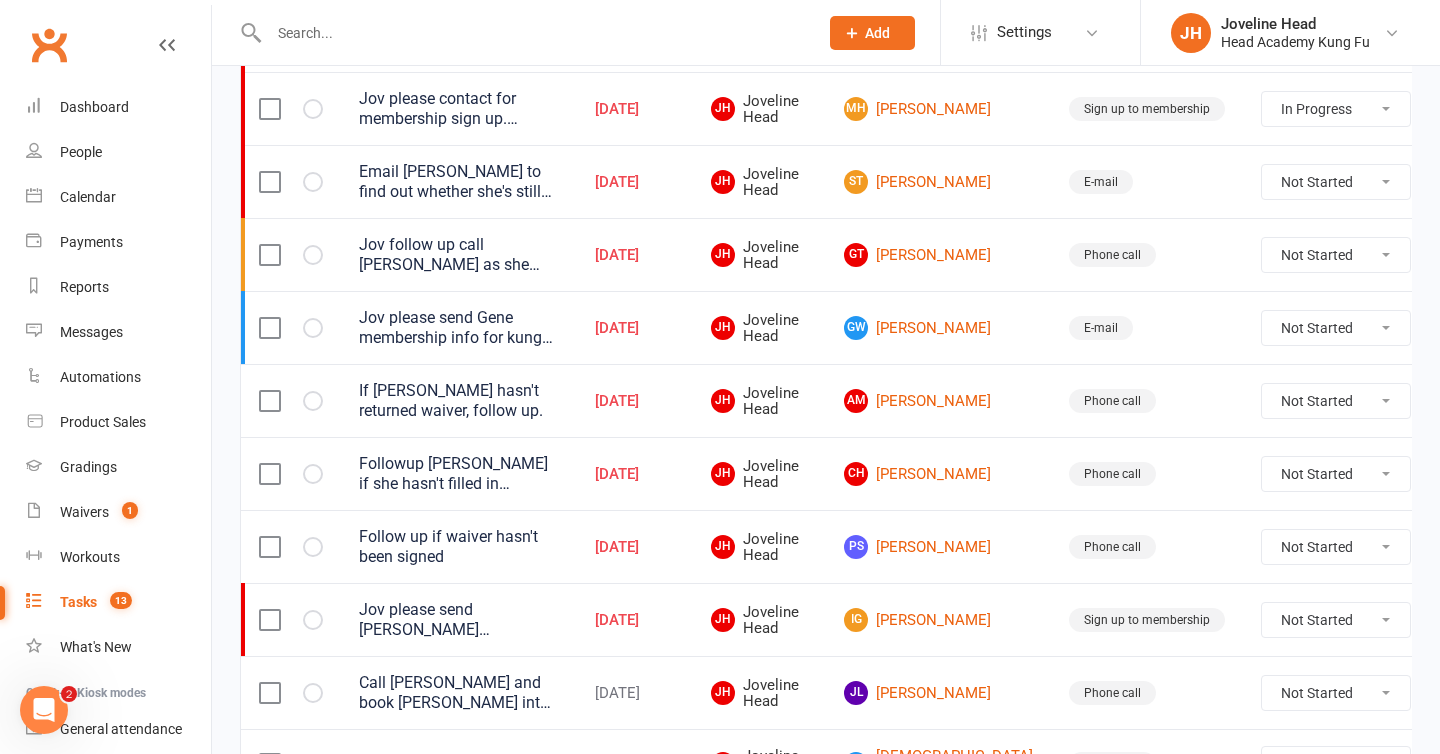 select on "started" 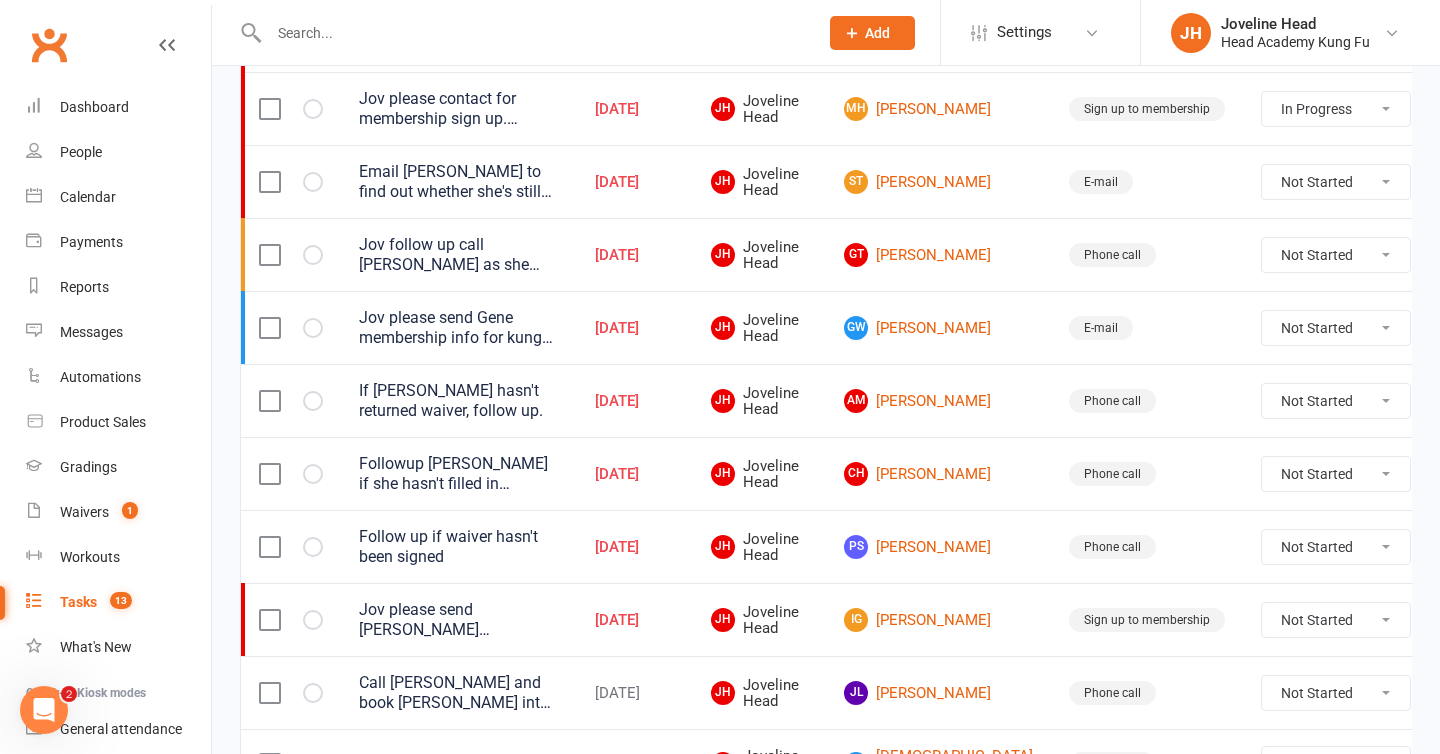 select on "started" 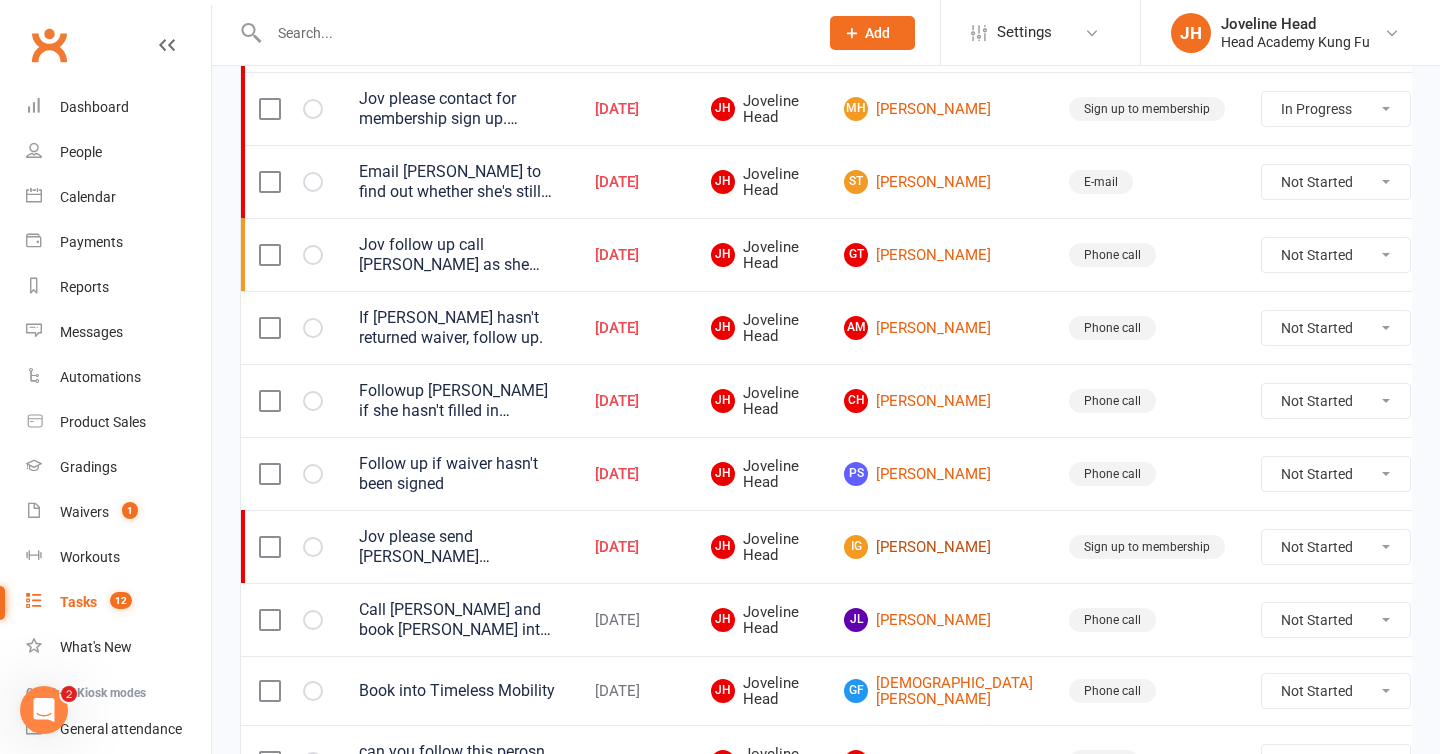 click on "IG [PERSON_NAME]" at bounding box center [938, 547] 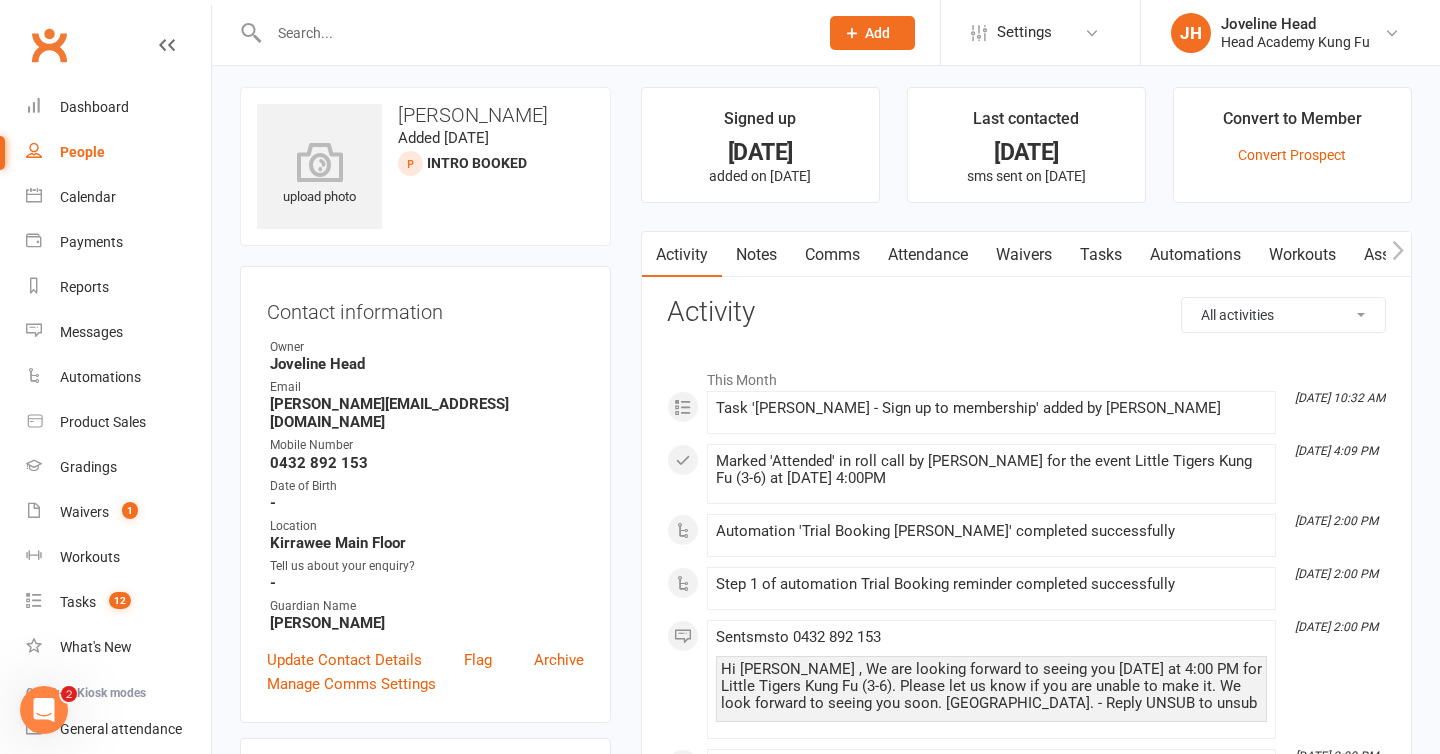 scroll, scrollTop: 14, scrollLeft: 0, axis: vertical 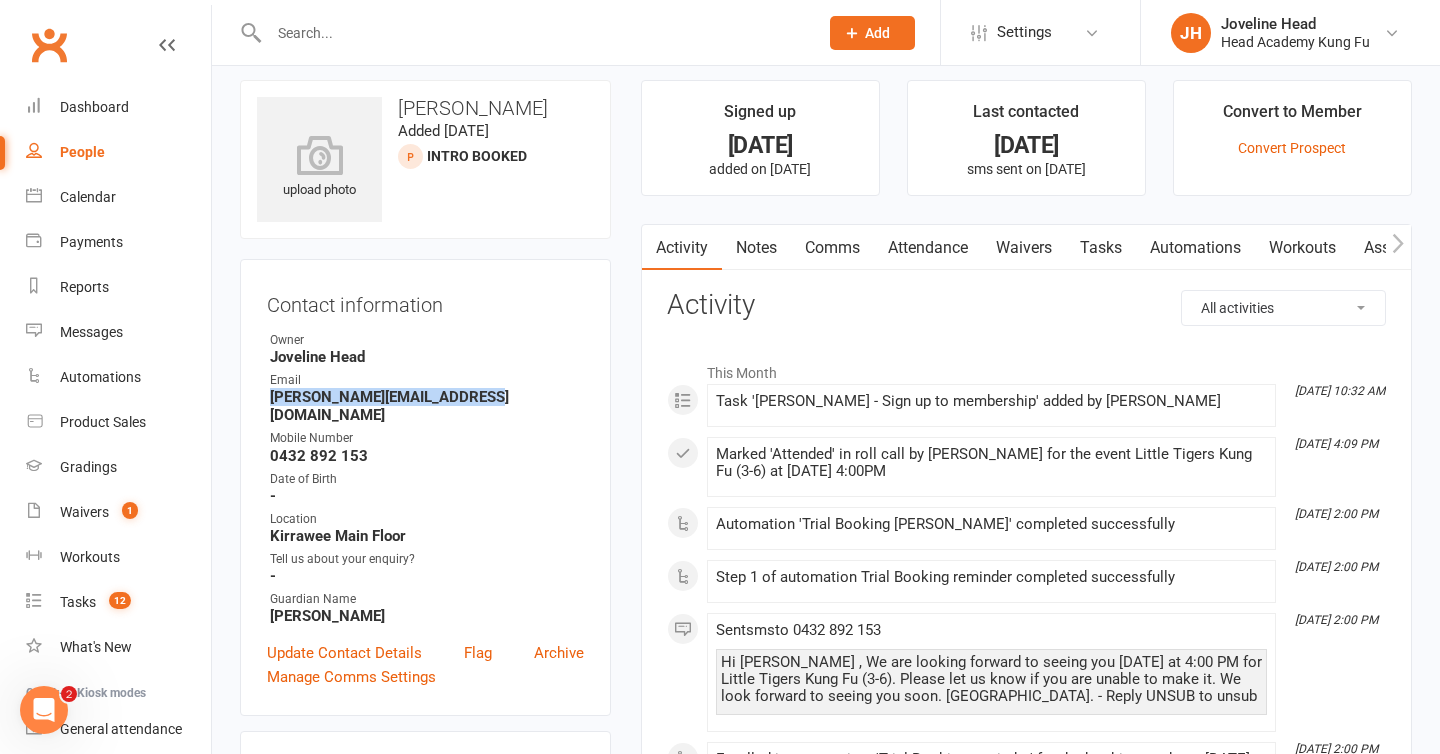 drag, startPoint x: 509, startPoint y: 397, endPoint x: 268, endPoint y: 401, distance: 241.03319 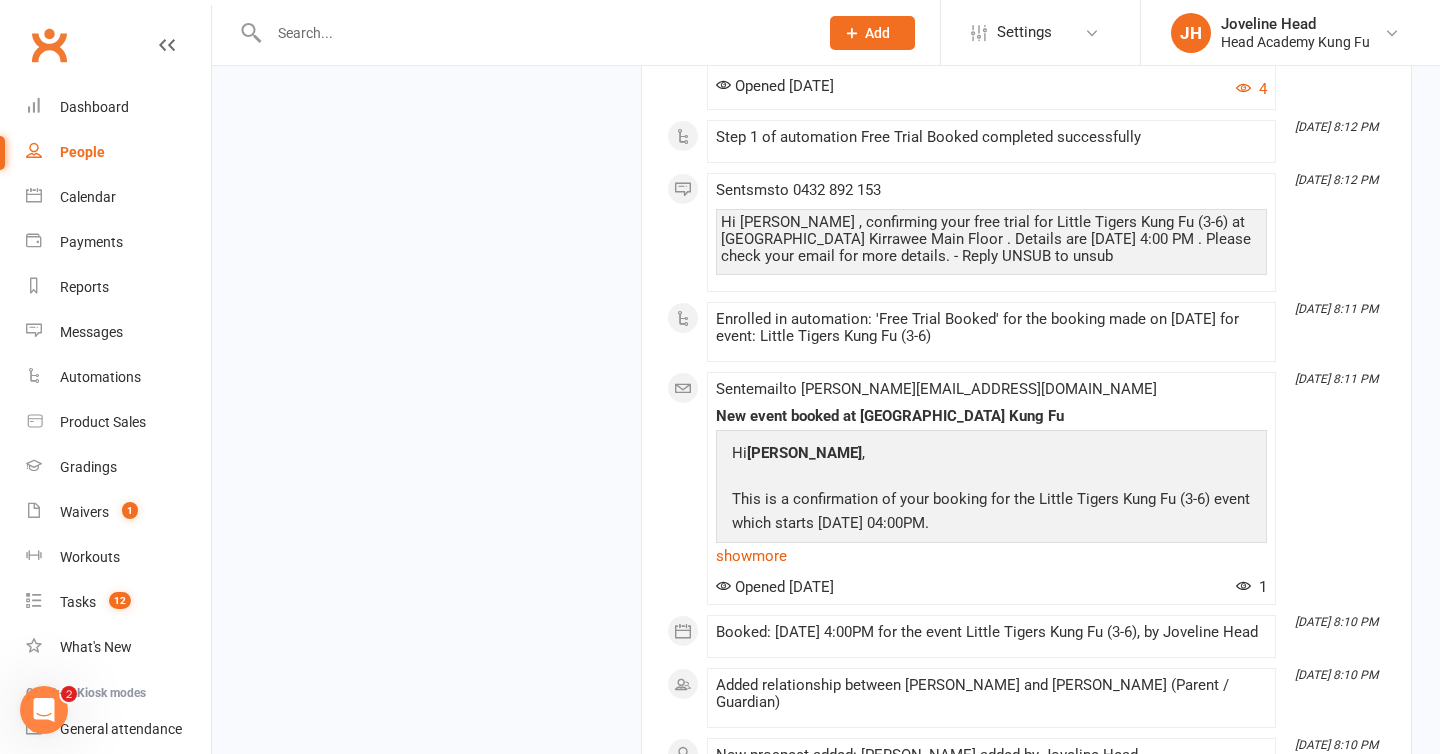 scroll, scrollTop: 3047, scrollLeft: 0, axis: vertical 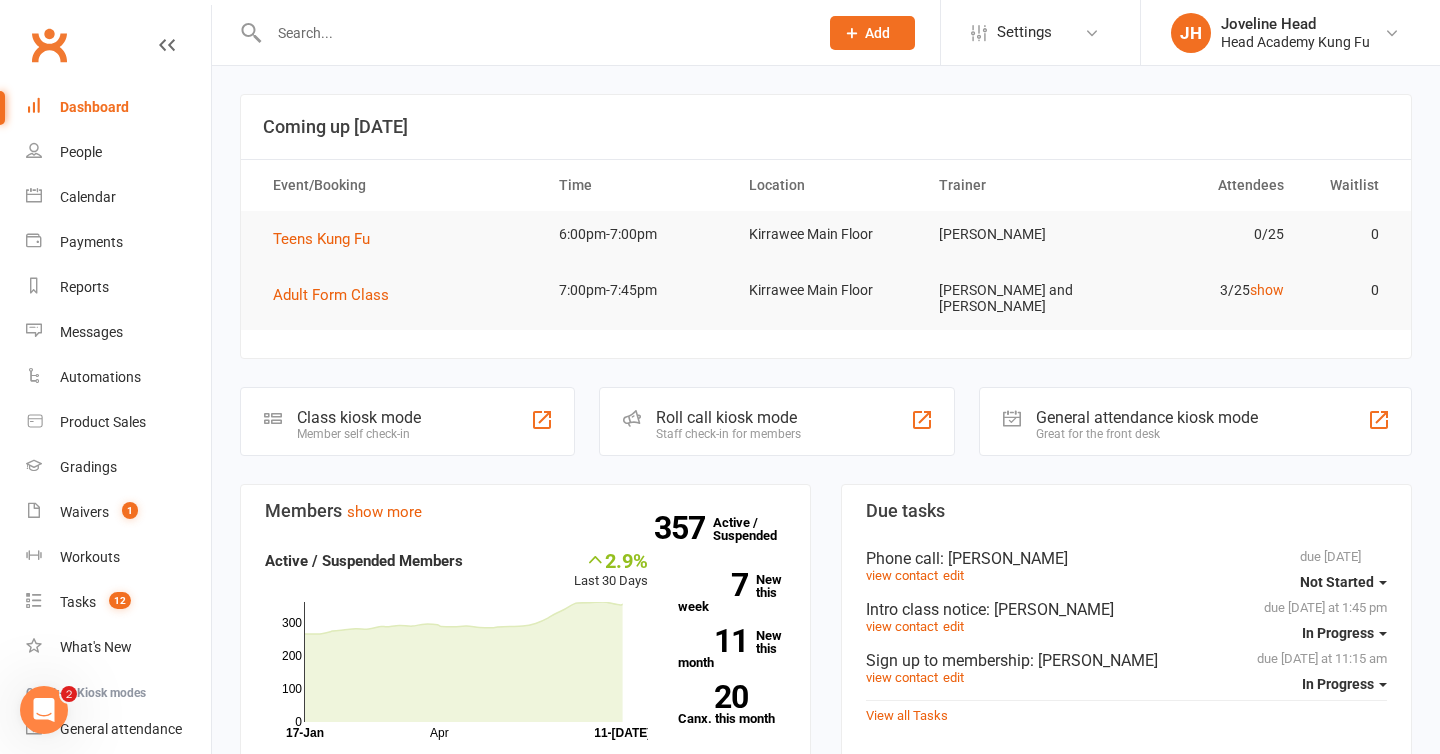 click at bounding box center (533, 33) 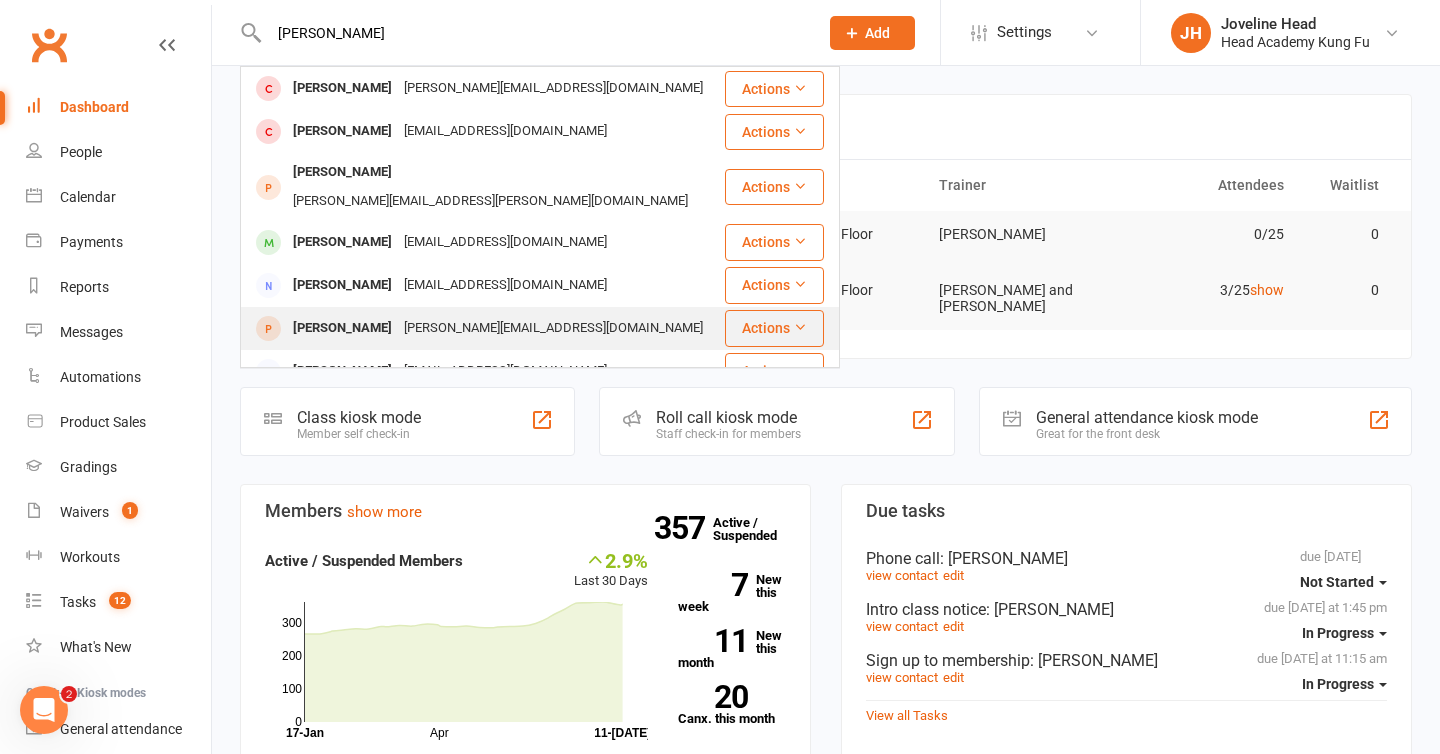 type on "isaac" 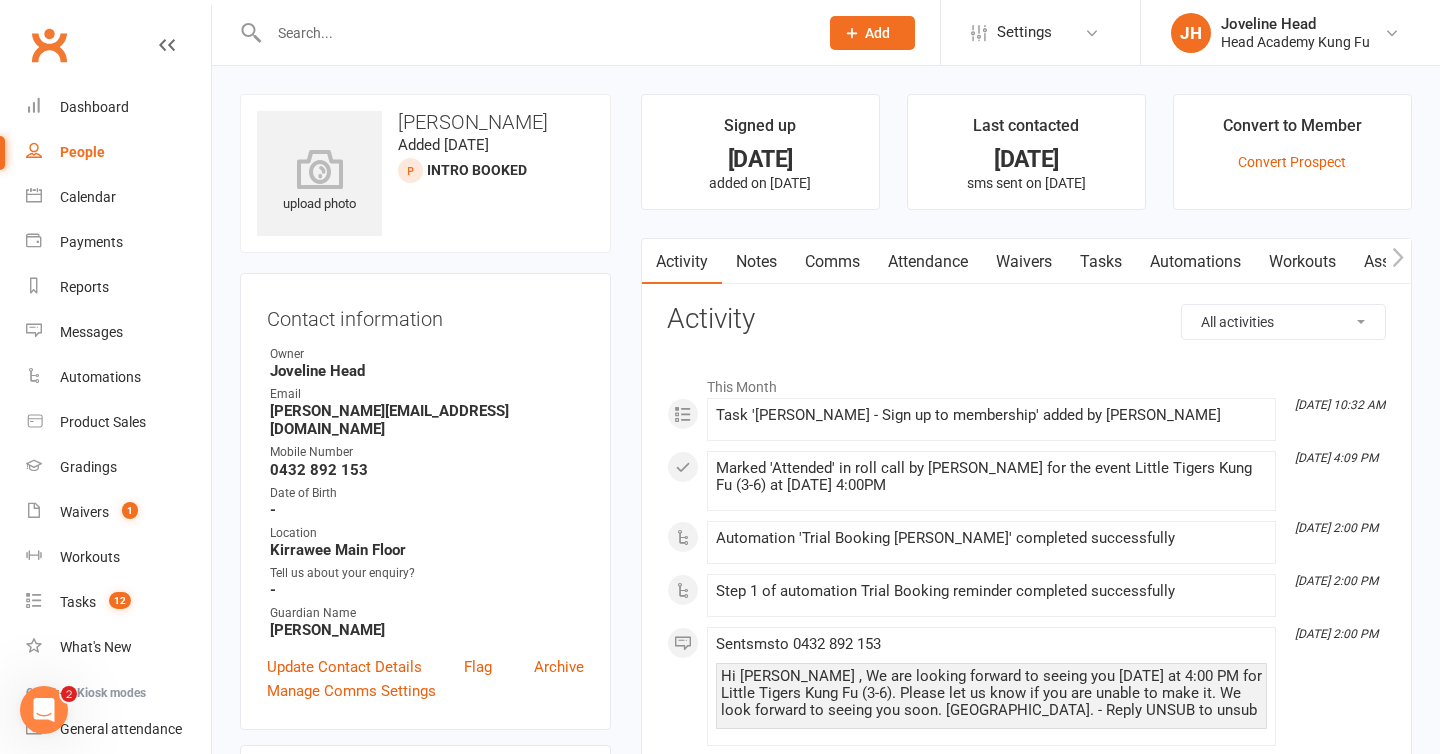 click on "This Month" at bounding box center (1026, 382) 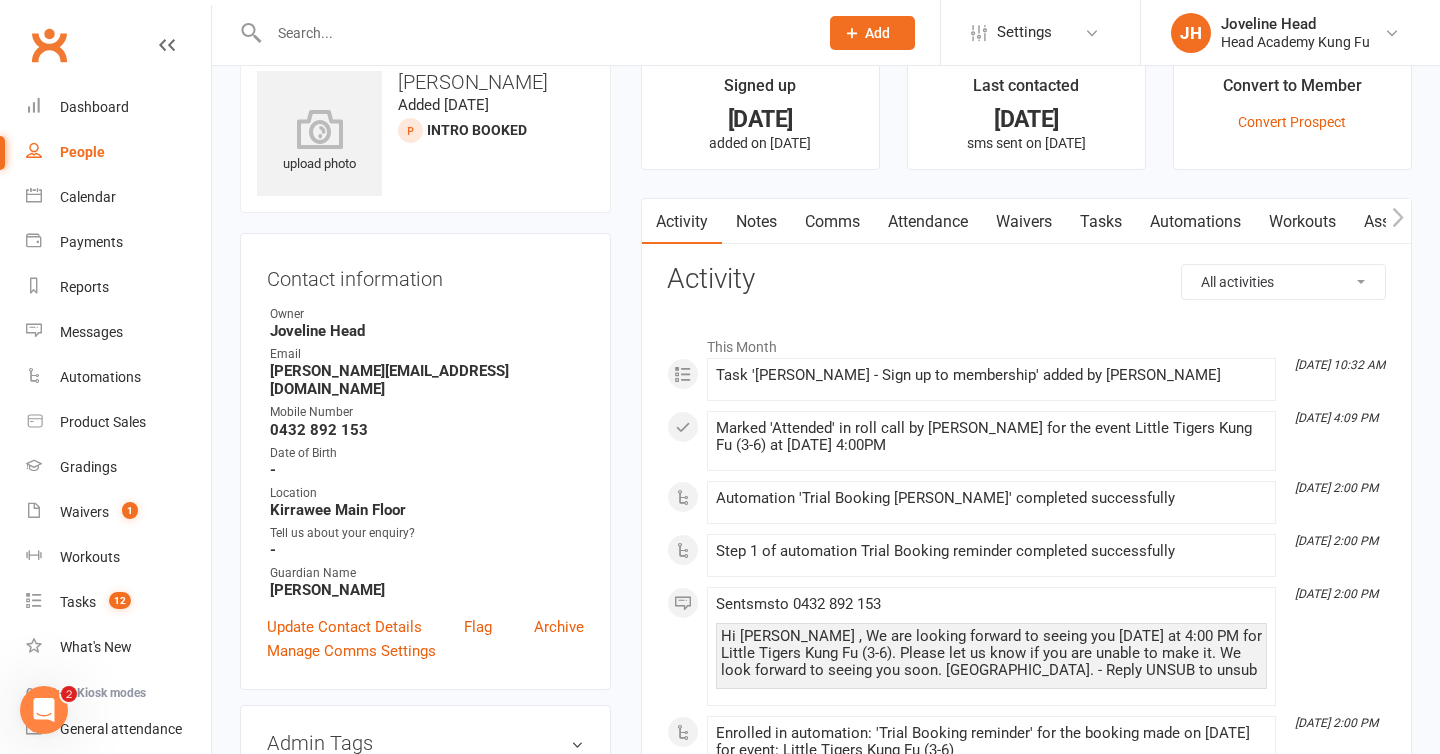scroll, scrollTop: 47, scrollLeft: 0, axis: vertical 